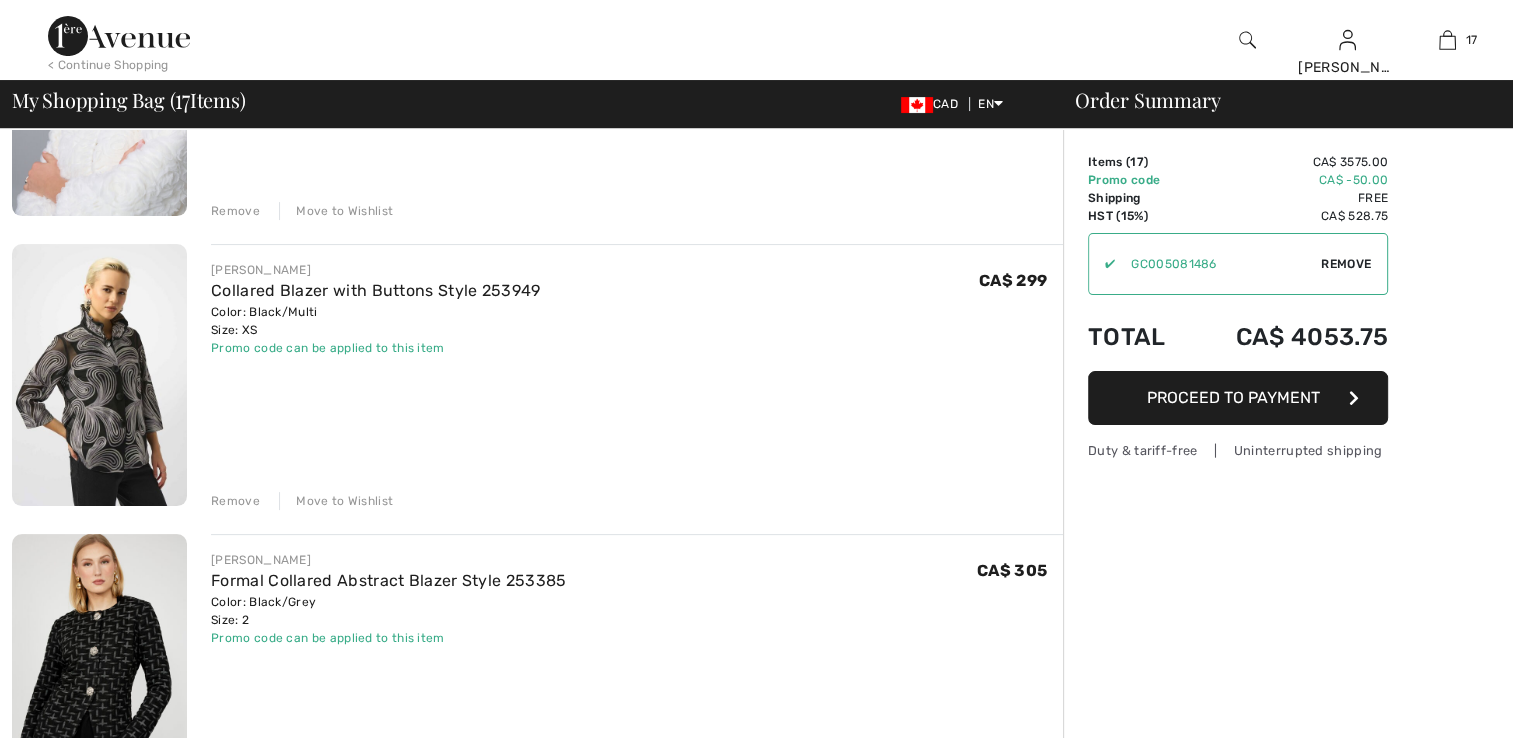 scroll, scrollTop: 0, scrollLeft: 0, axis: both 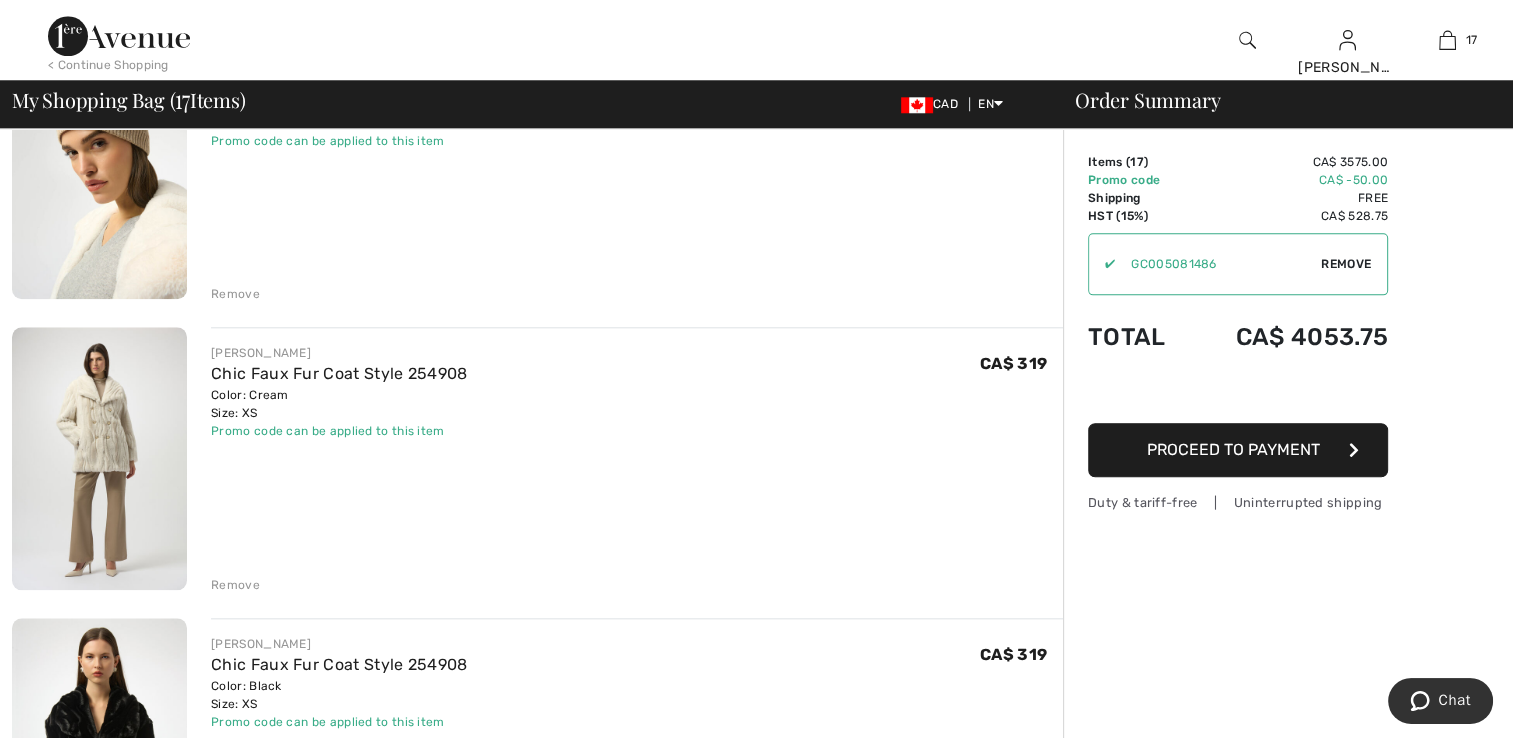 click at bounding box center (99, 168) 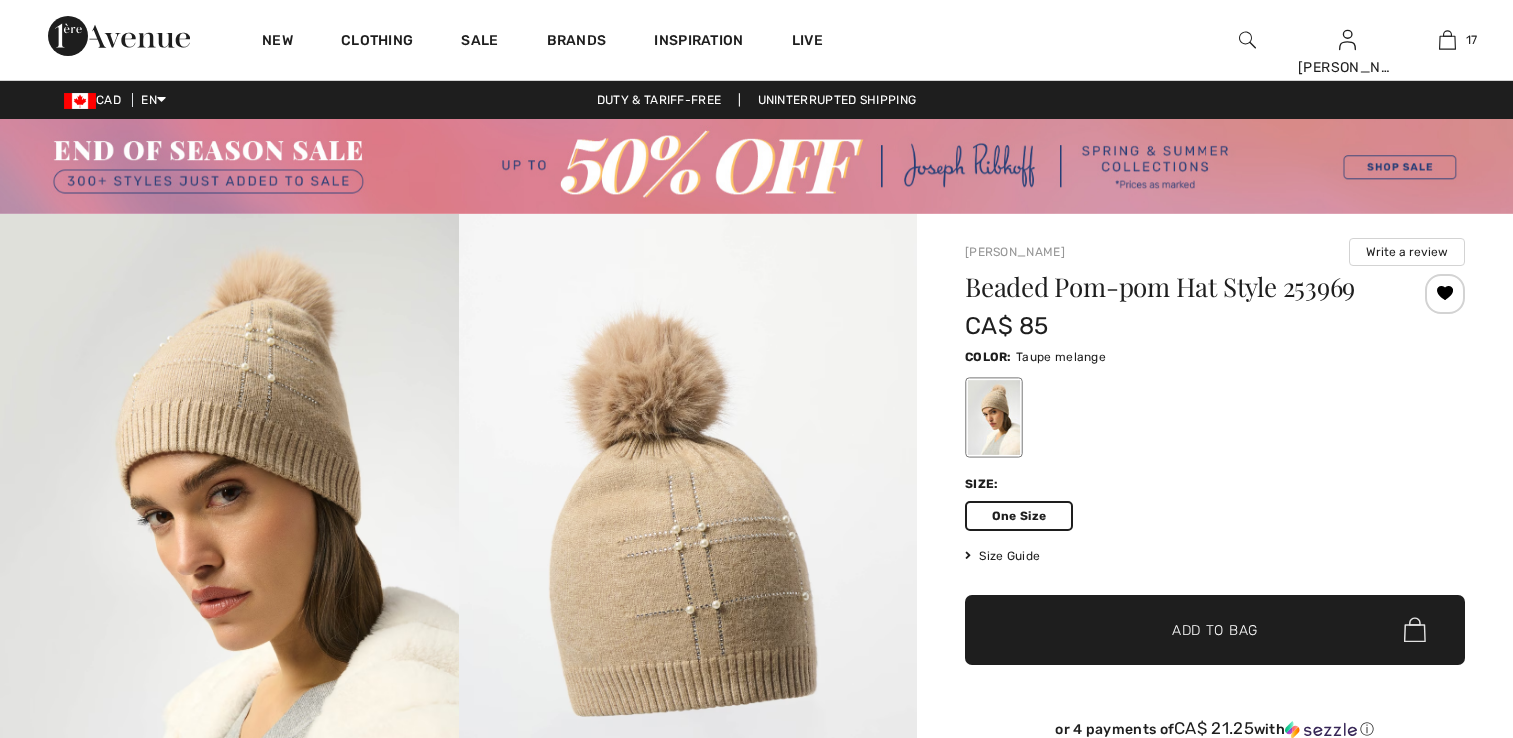 scroll, scrollTop: 0, scrollLeft: 0, axis: both 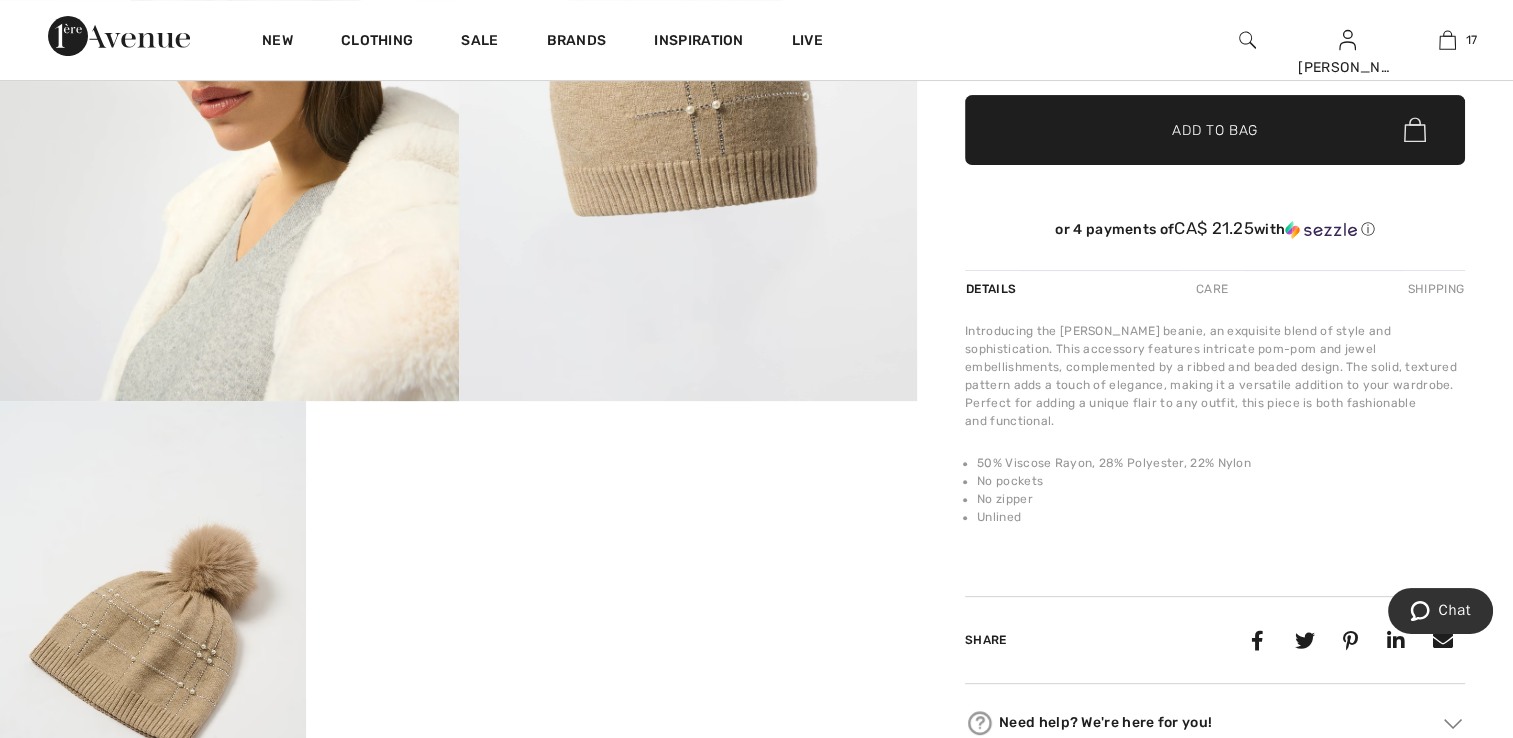 click at bounding box center (229, 57) 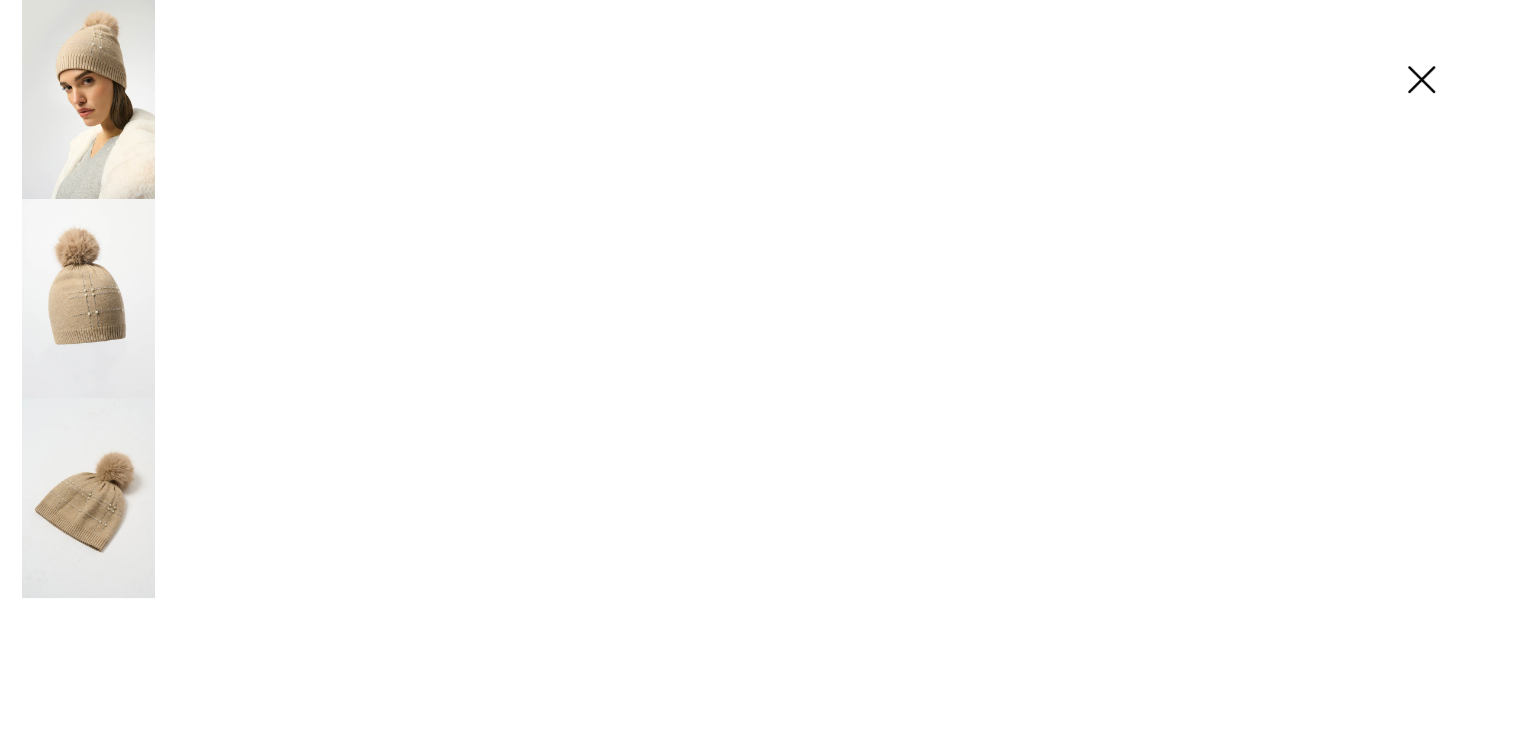 scroll, scrollTop: 500, scrollLeft: 0, axis: vertical 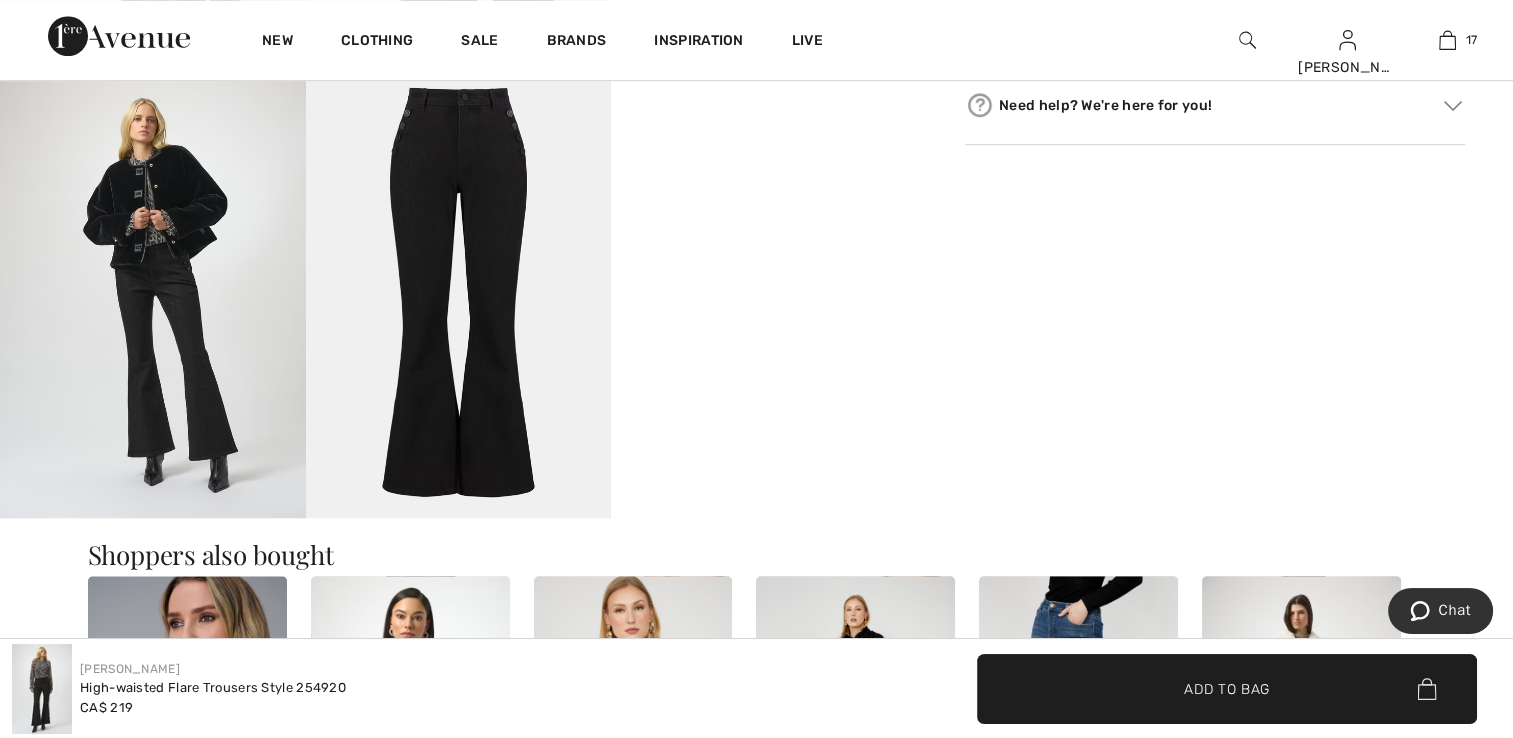 click at bounding box center (153, 289) 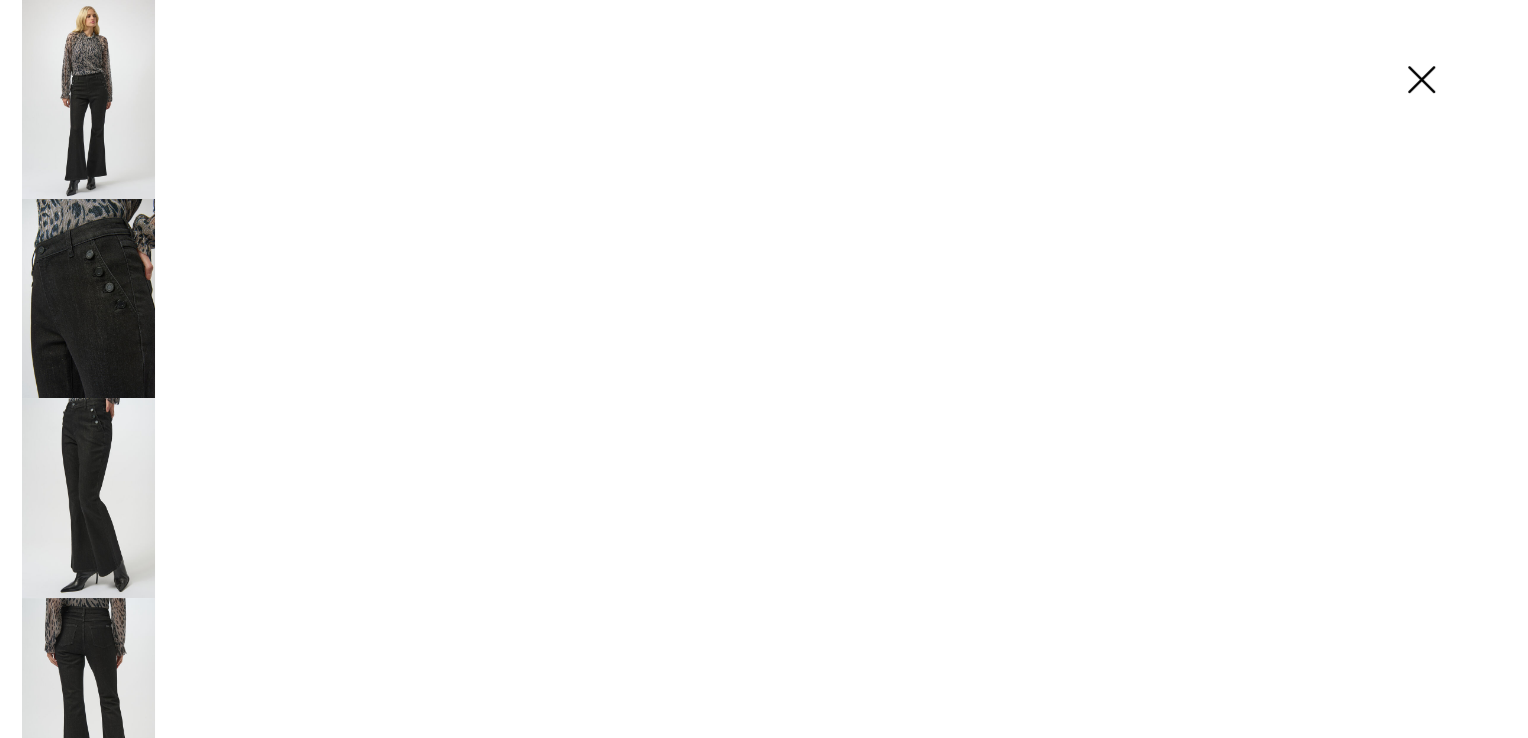 scroll, scrollTop: 1320, scrollLeft: 0, axis: vertical 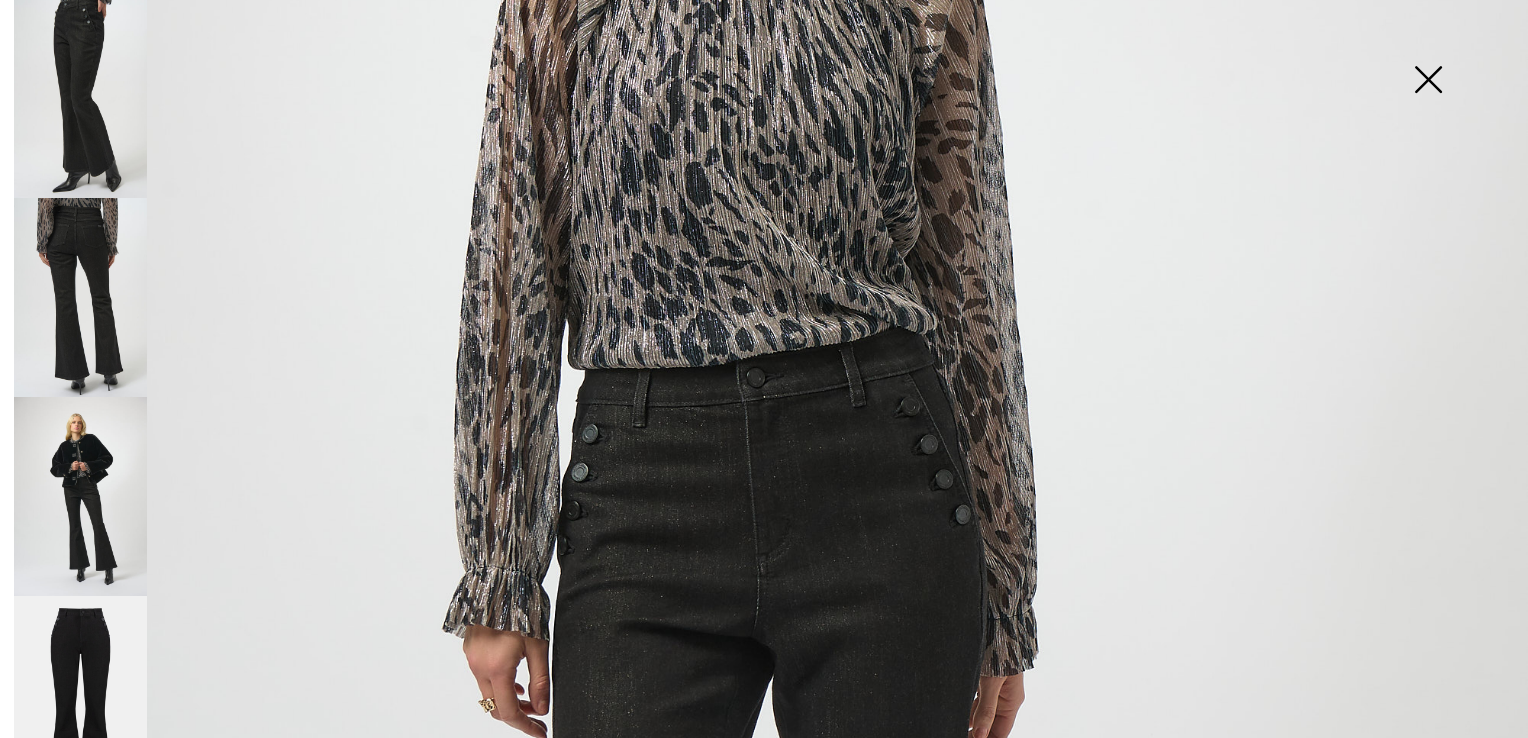click at bounding box center [80, 496] 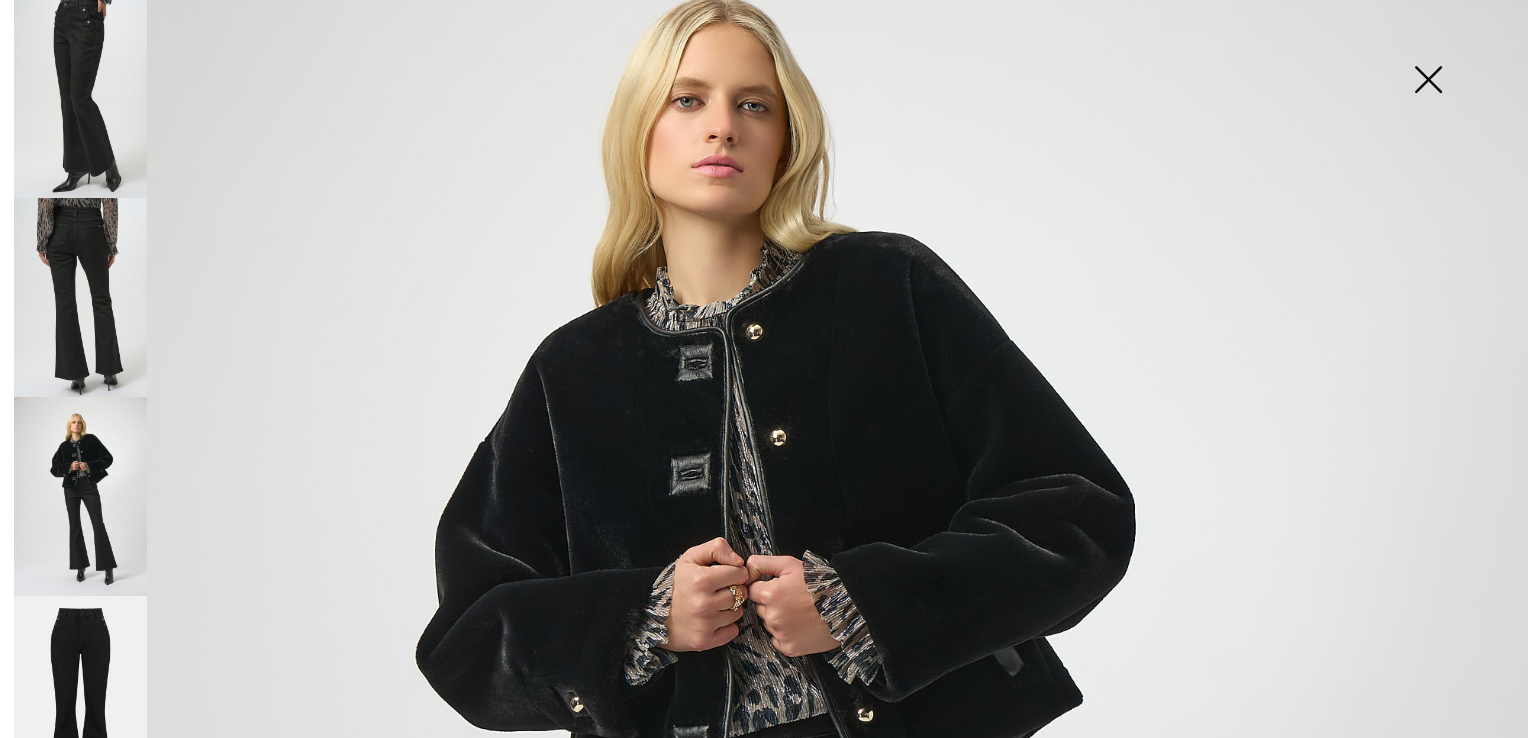 scroll, scrollTop: 100, scrollLeft: 0, axis: vertical 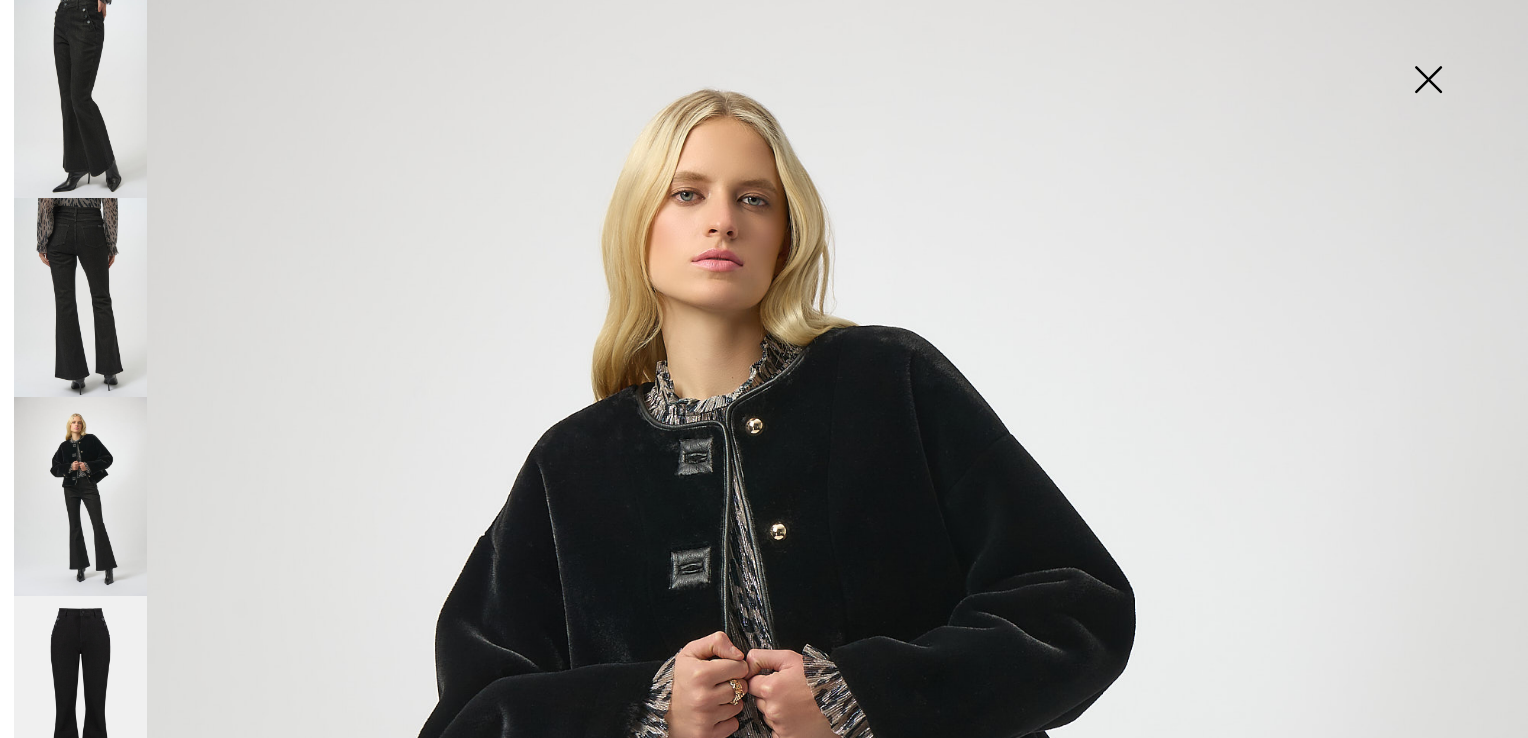 click at bounding box center [1428, 81] 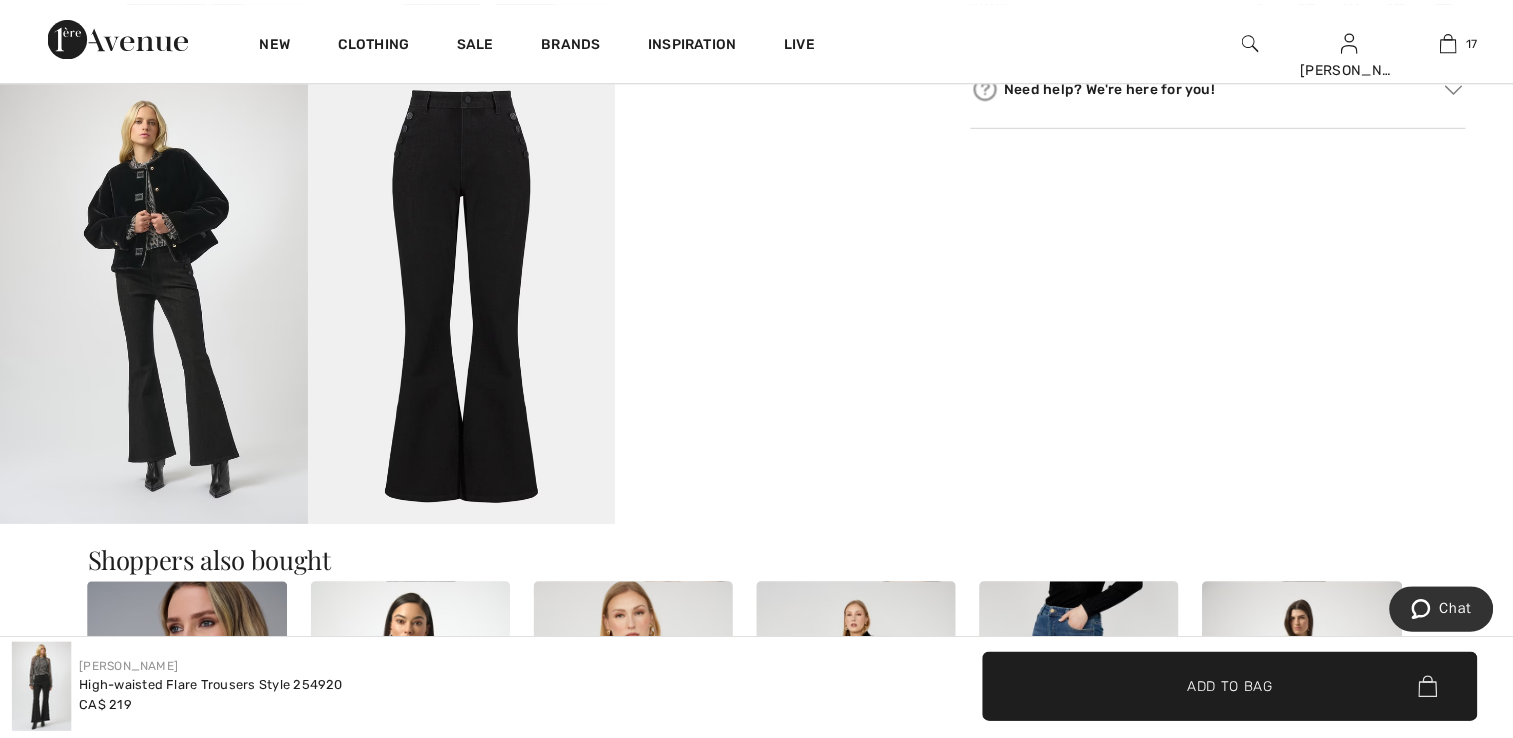 scroll, scrollTop: 1300, scrollLeft: 0, axis: vertical 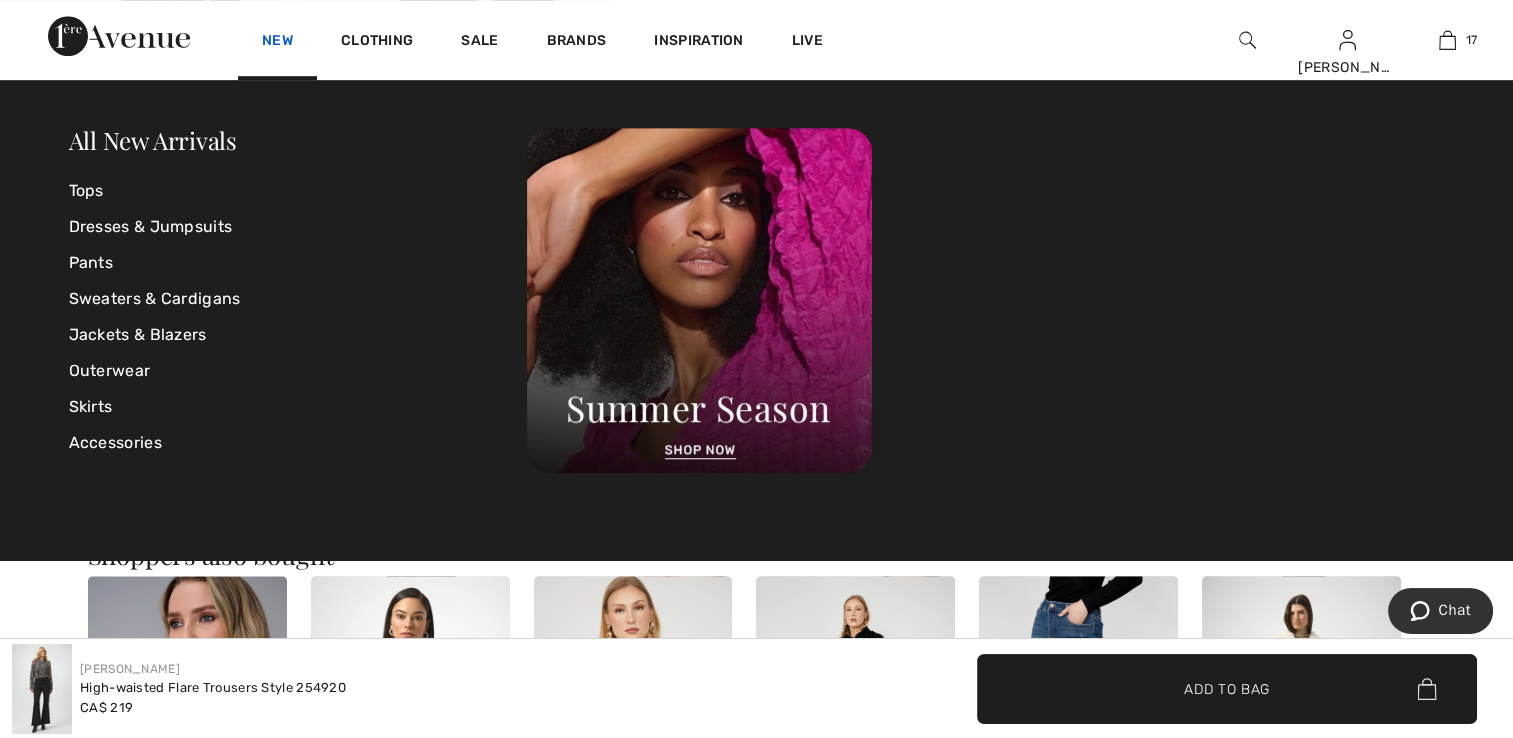 click on "New" at bounding box center [277, 42] 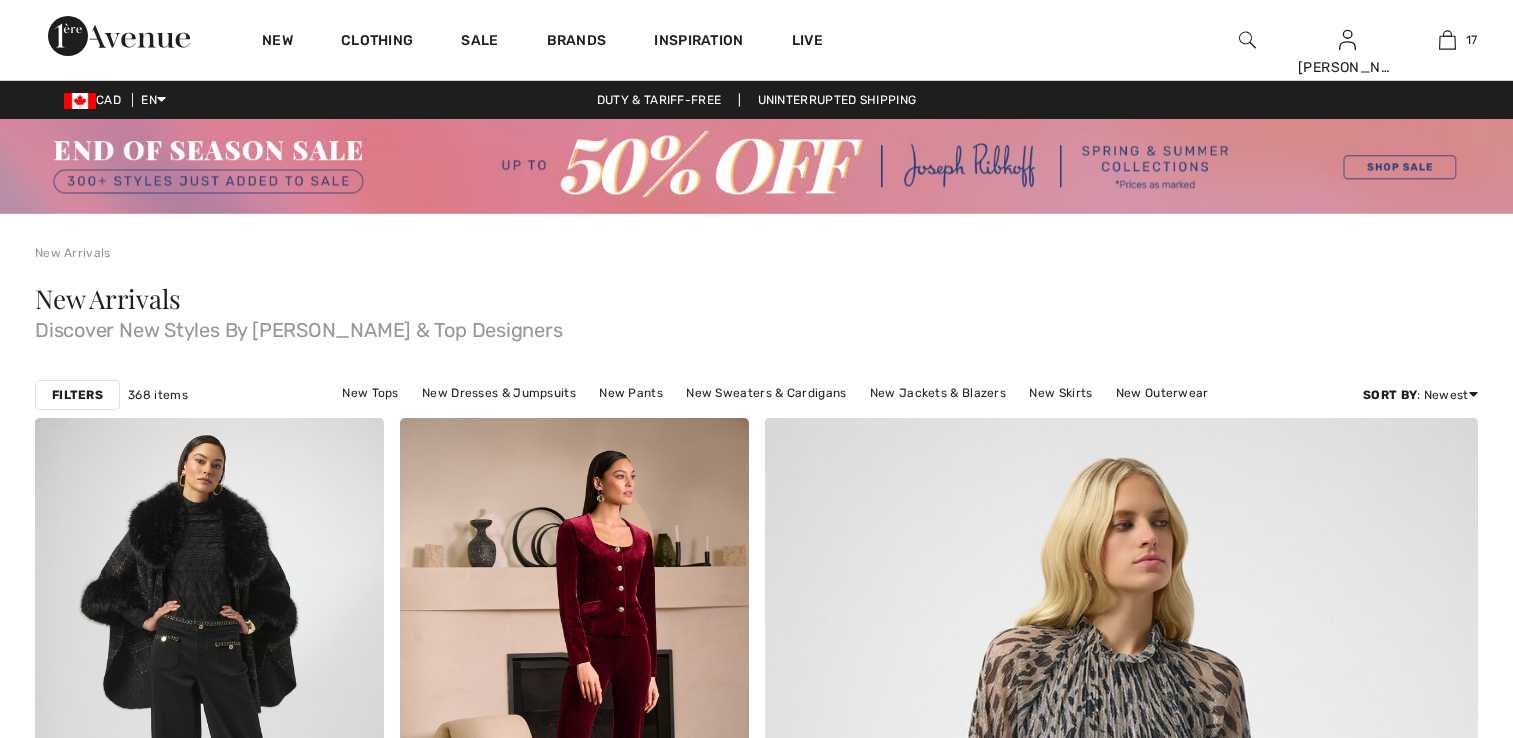 scroll, scrollTop: 0, scrollLeft: 0, axis: both 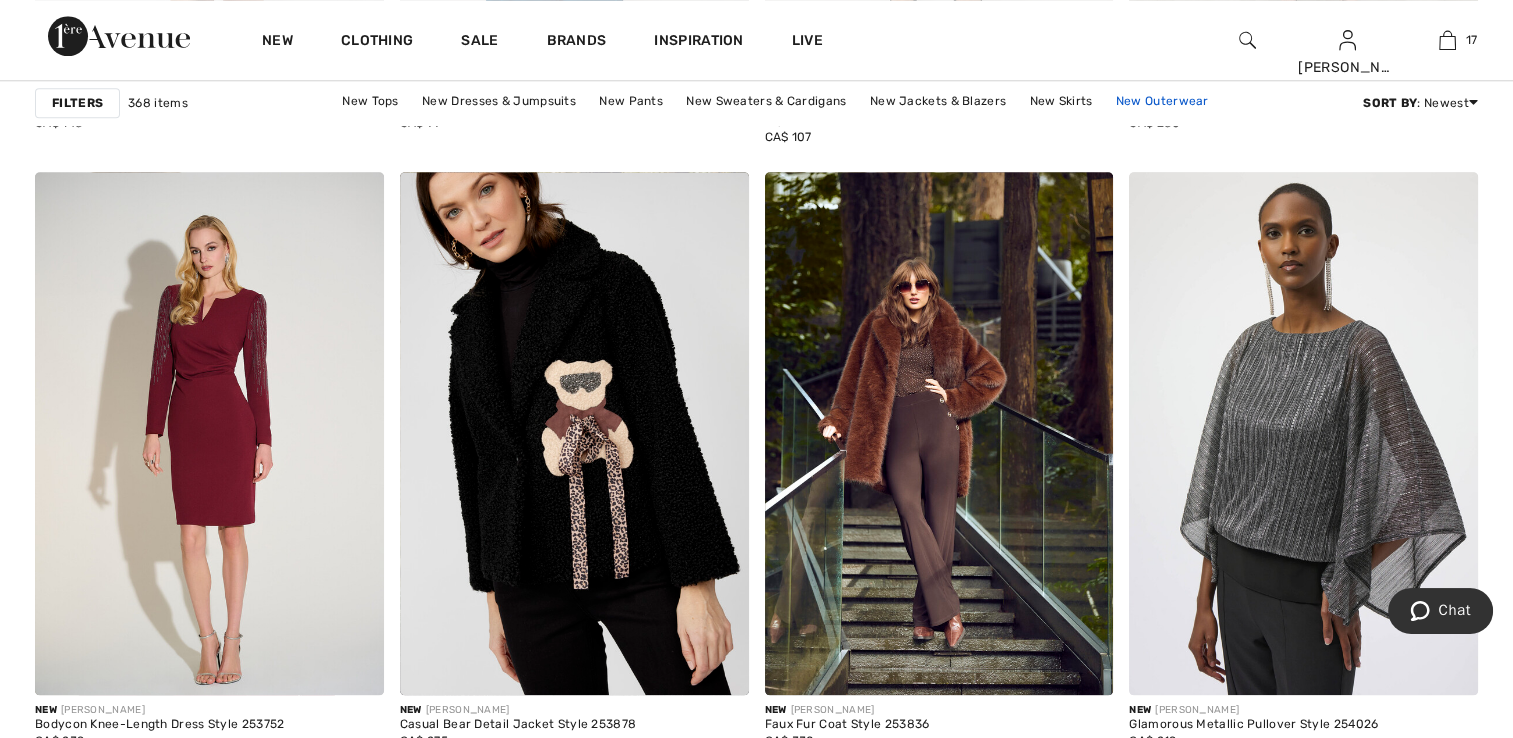 click on "New Outerwear" at bounding box center [1162, 101] 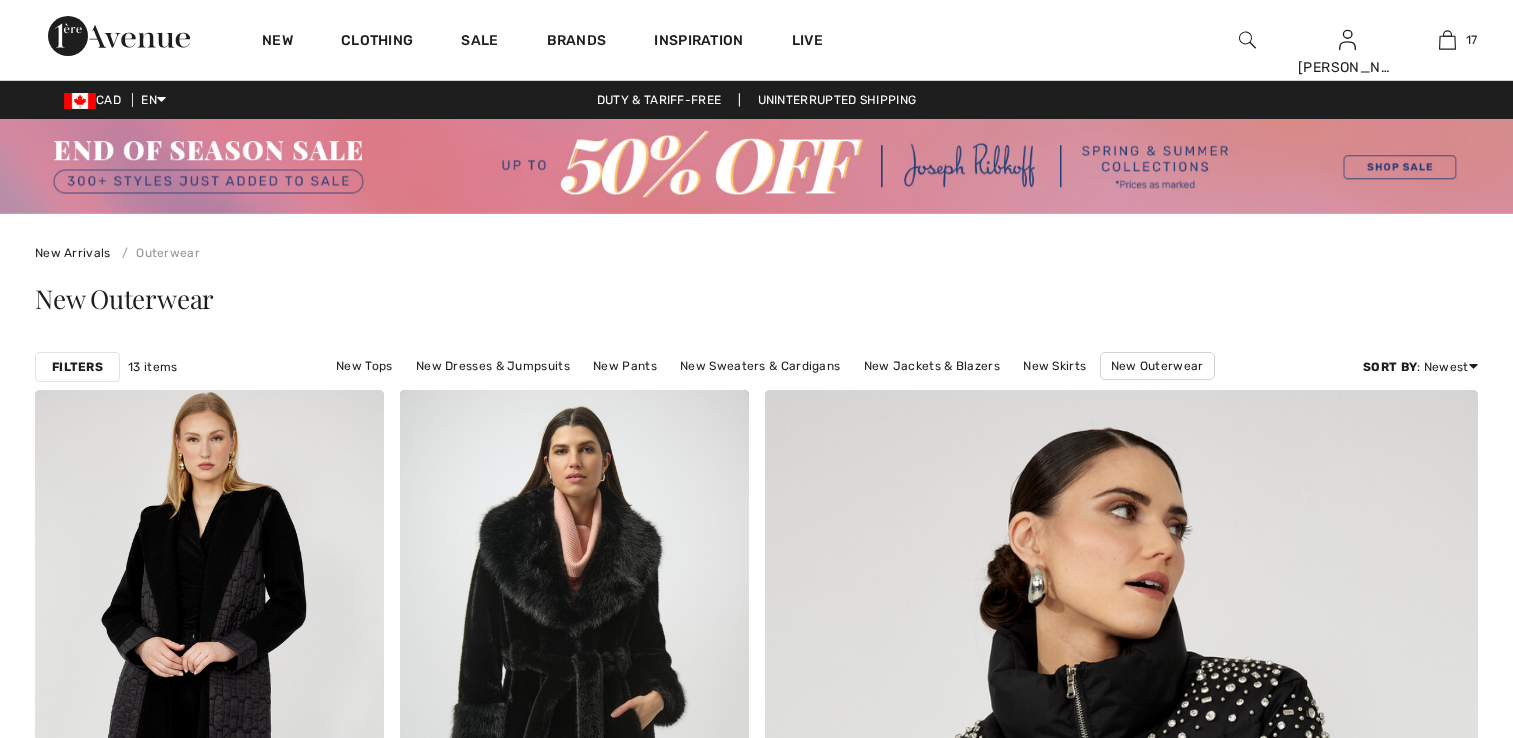 scroll, scrollTop: 0, scrollLeft: 0, axis: both 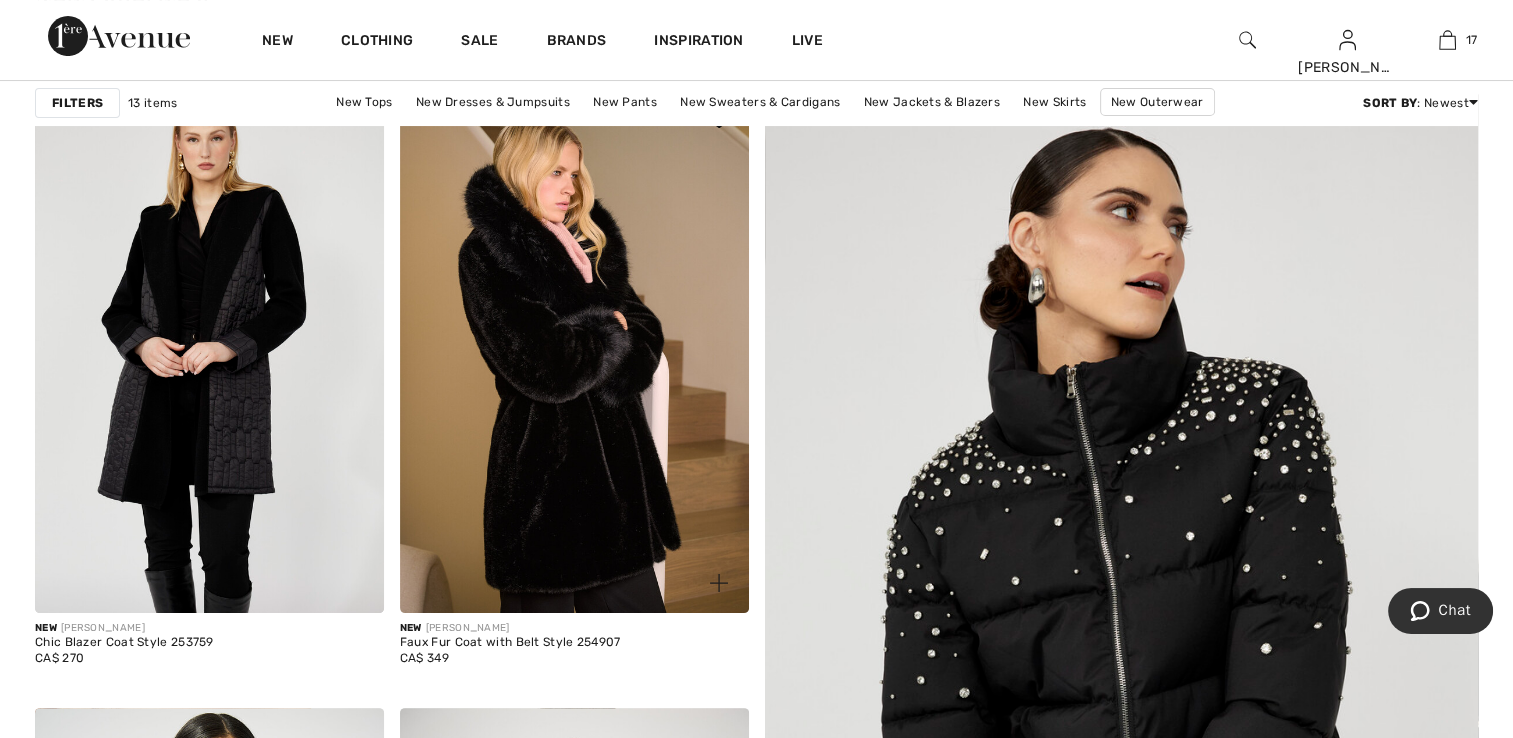 click at bounding box center (574, 351) 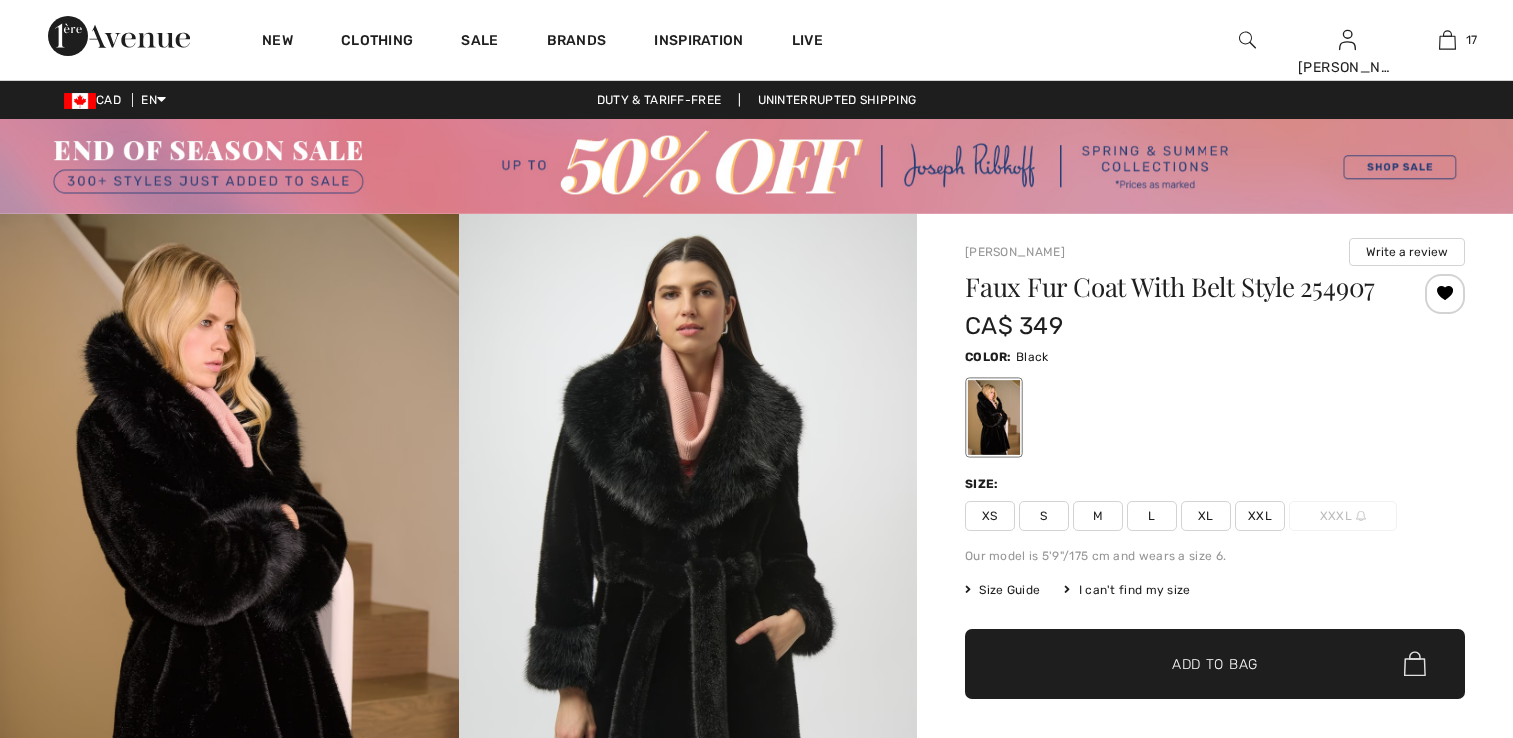 scroll, scrollTop: 0, scrollLeft: 0, axis: both 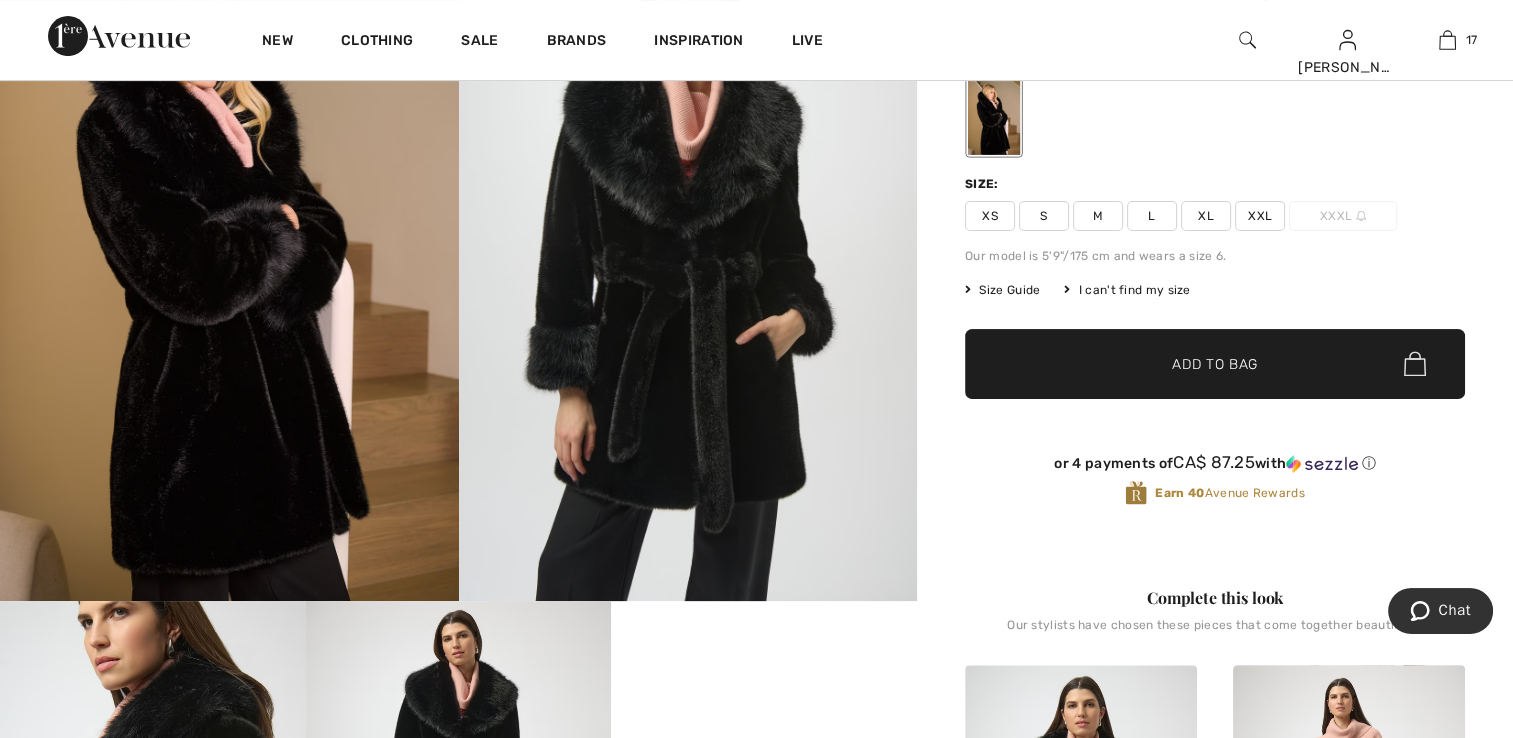 click at bounding box center [229, 258] 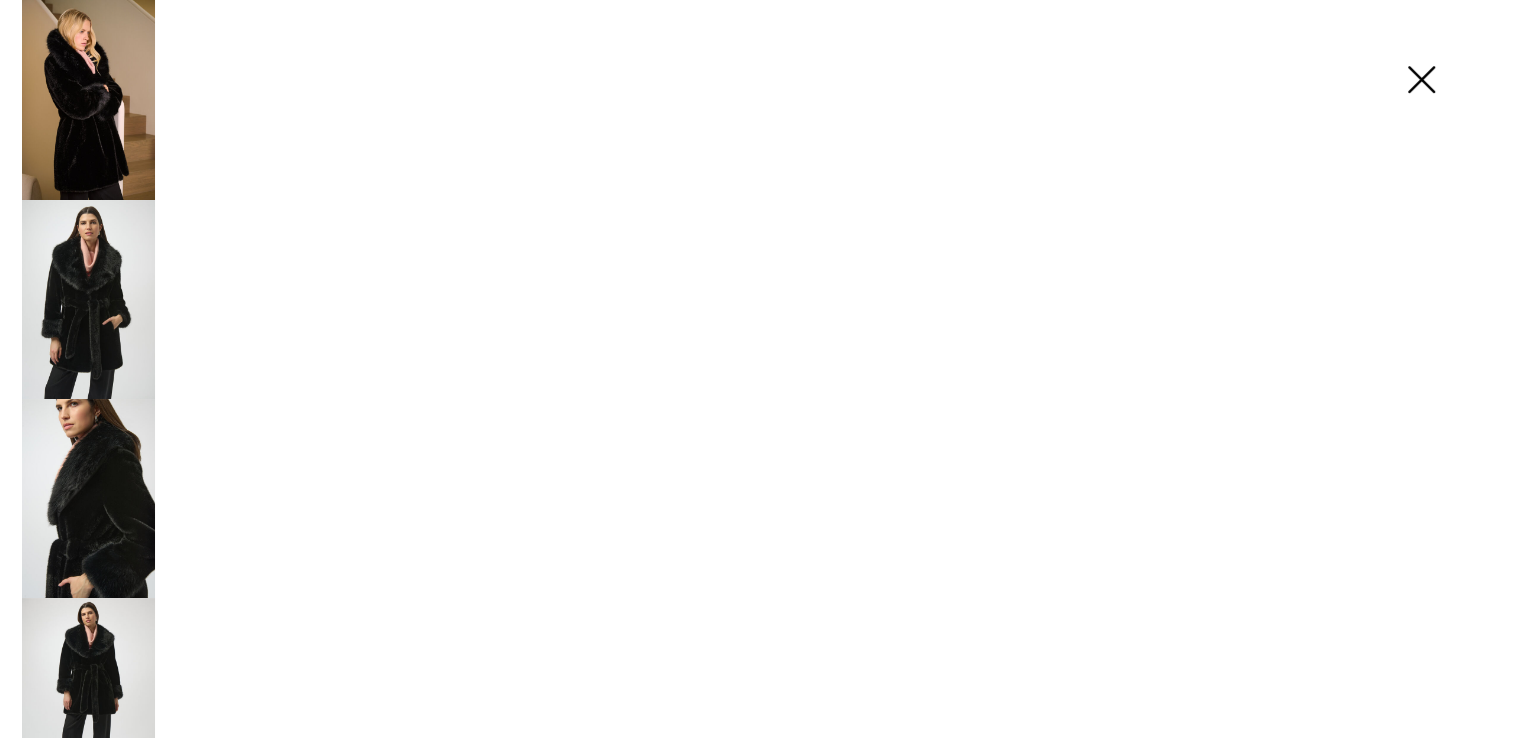 scroll, scrollTop: 300, scrollLeft: 0, axis: vertical 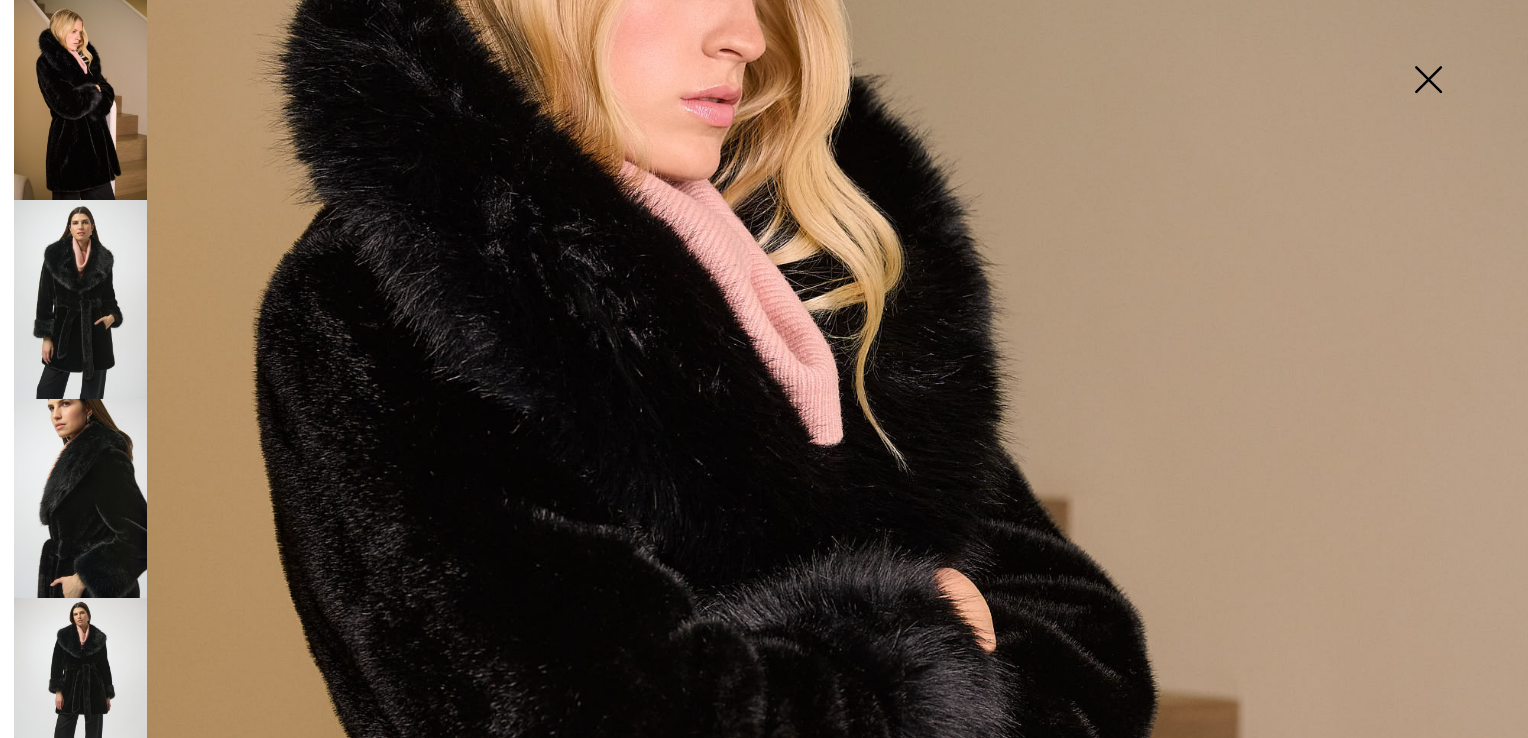 click at bounding box center [1428, 81] 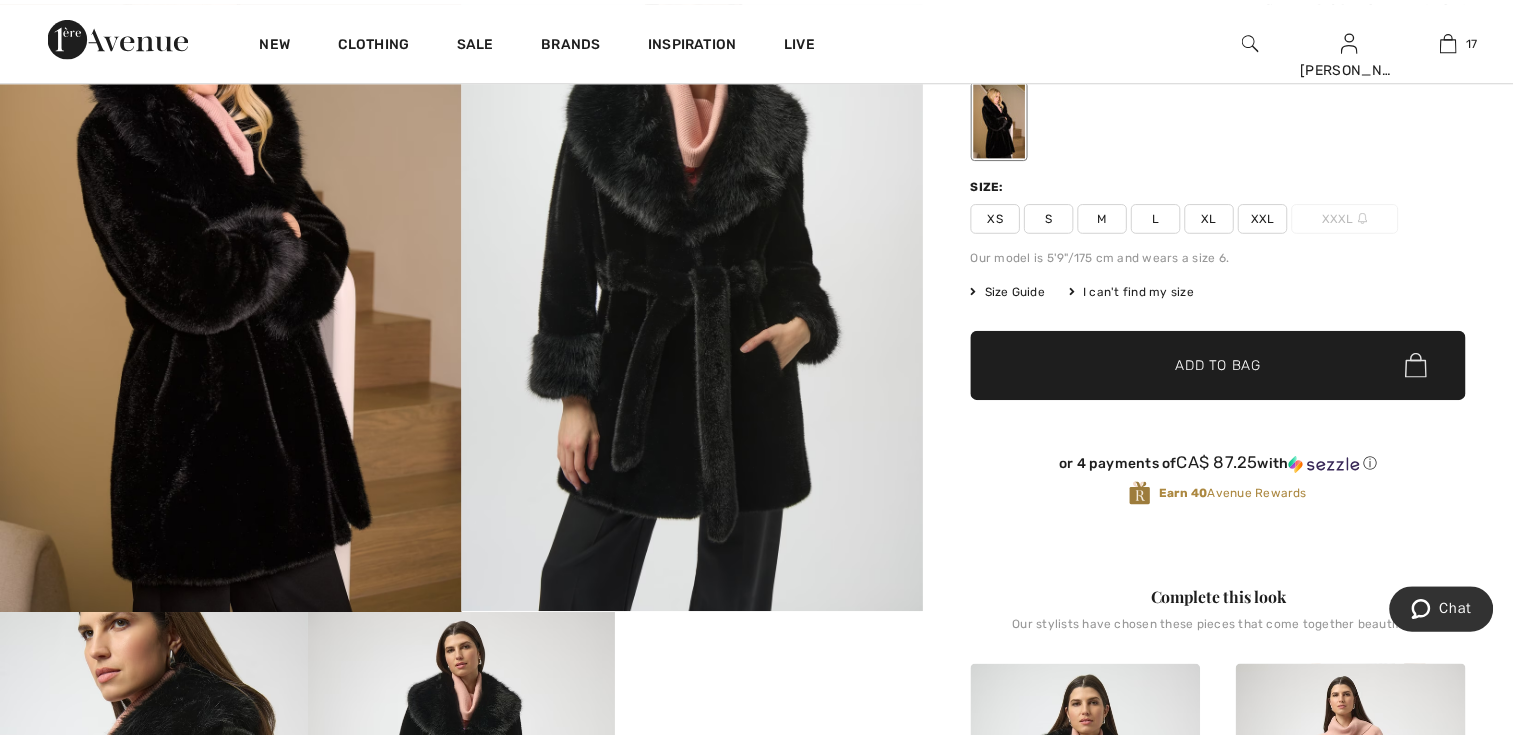 scroll, scrollTop: 300, scrollLeft: 0, axis: vertical 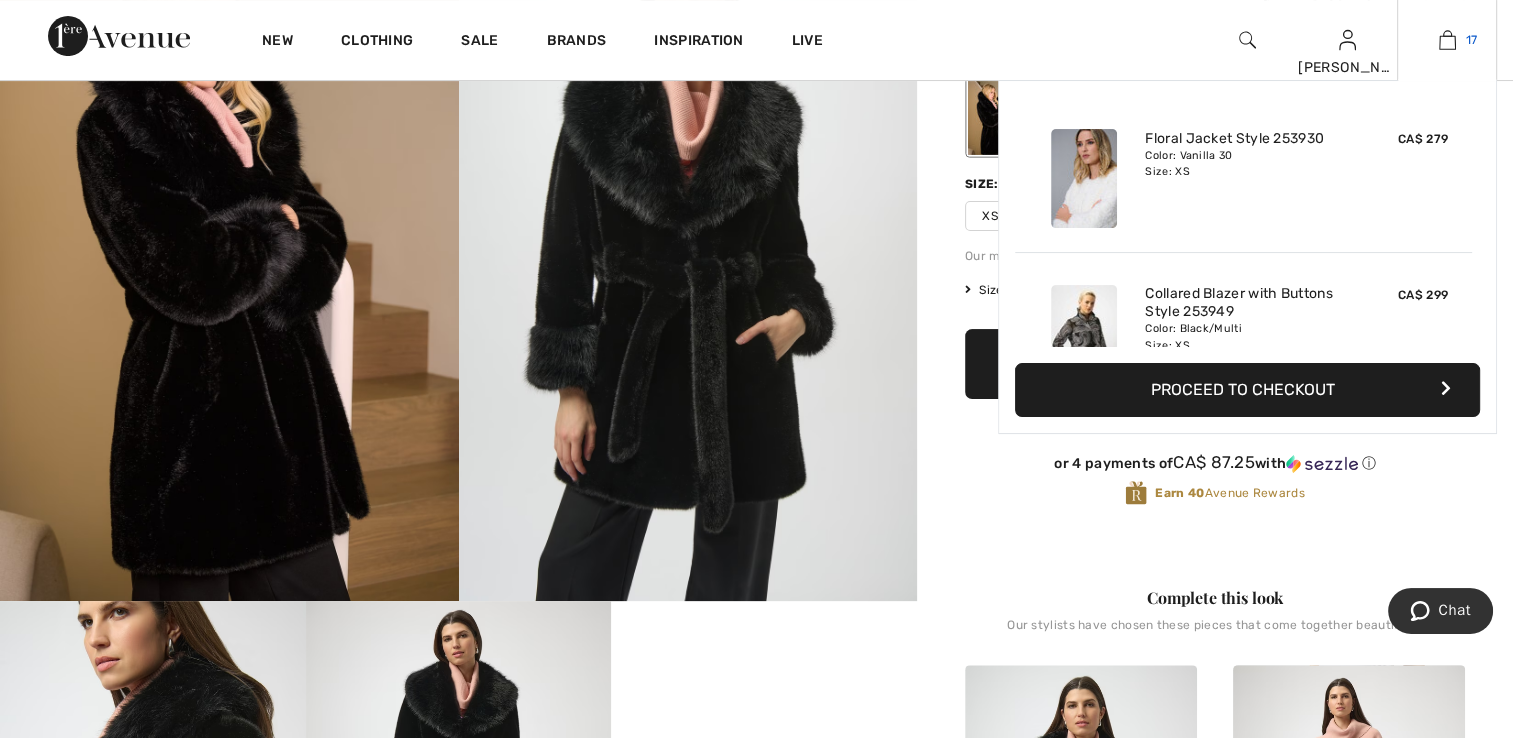 click at bounding box center [1447, 40] 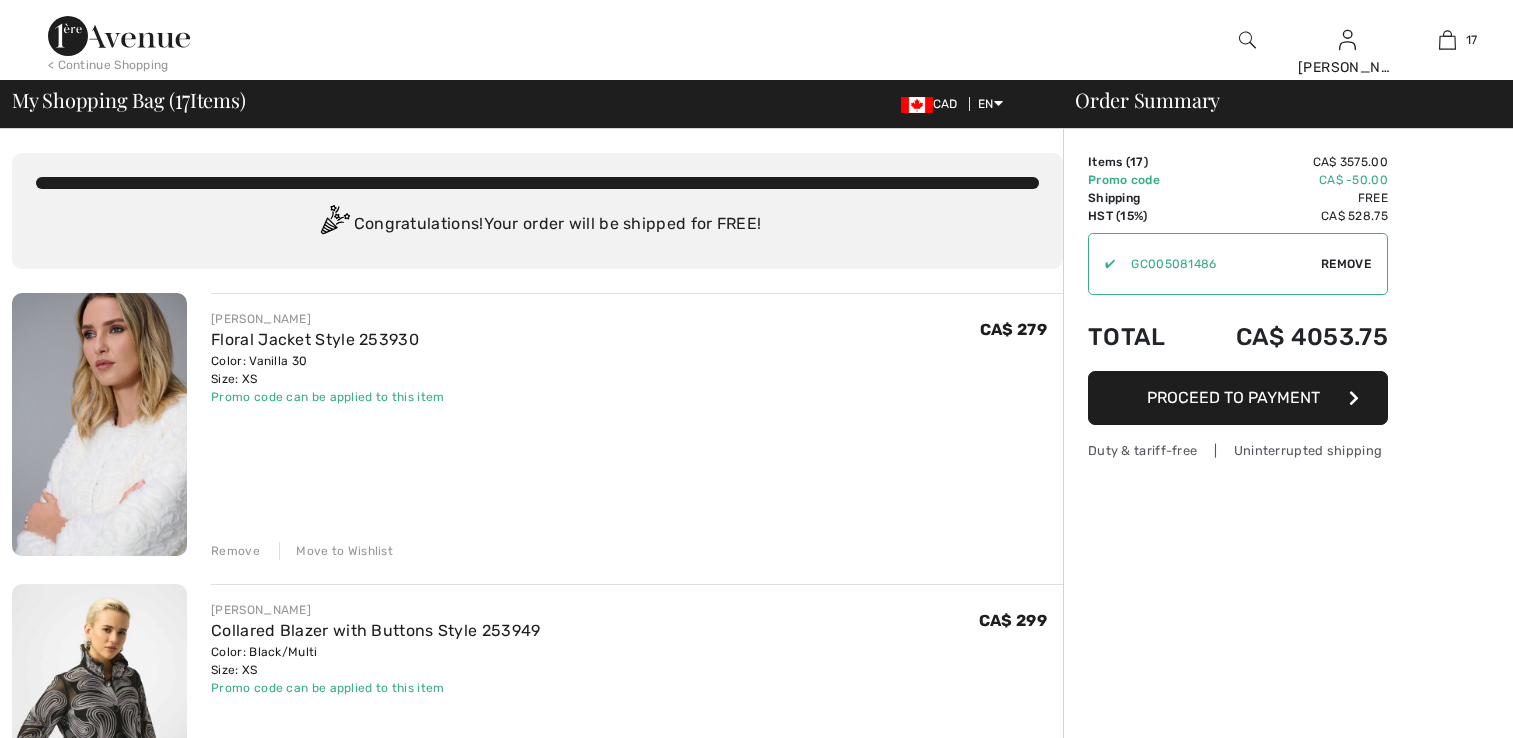 scroll, scrollTop: 0, scrollLeft: 0, axis: both 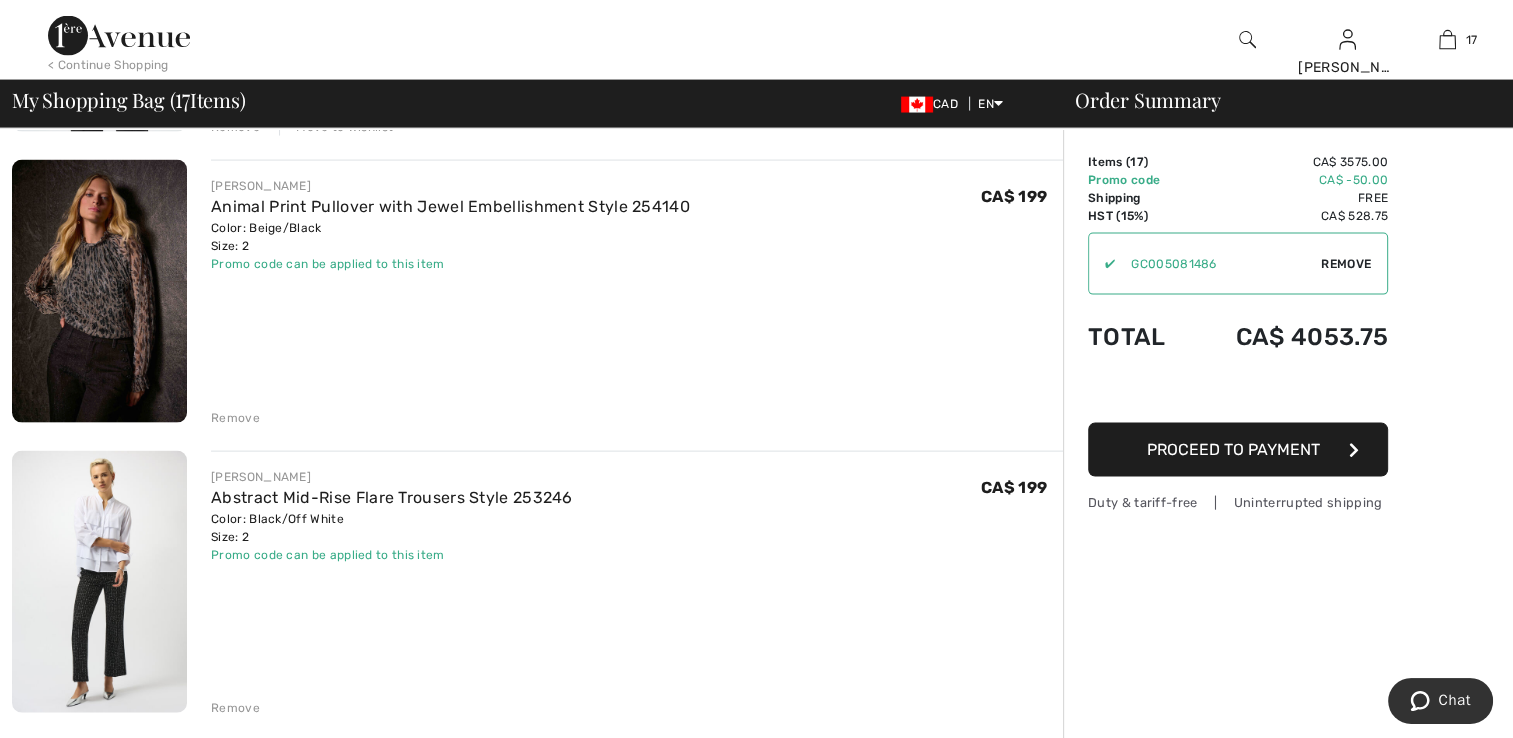 click at bounding box center (99, 582) 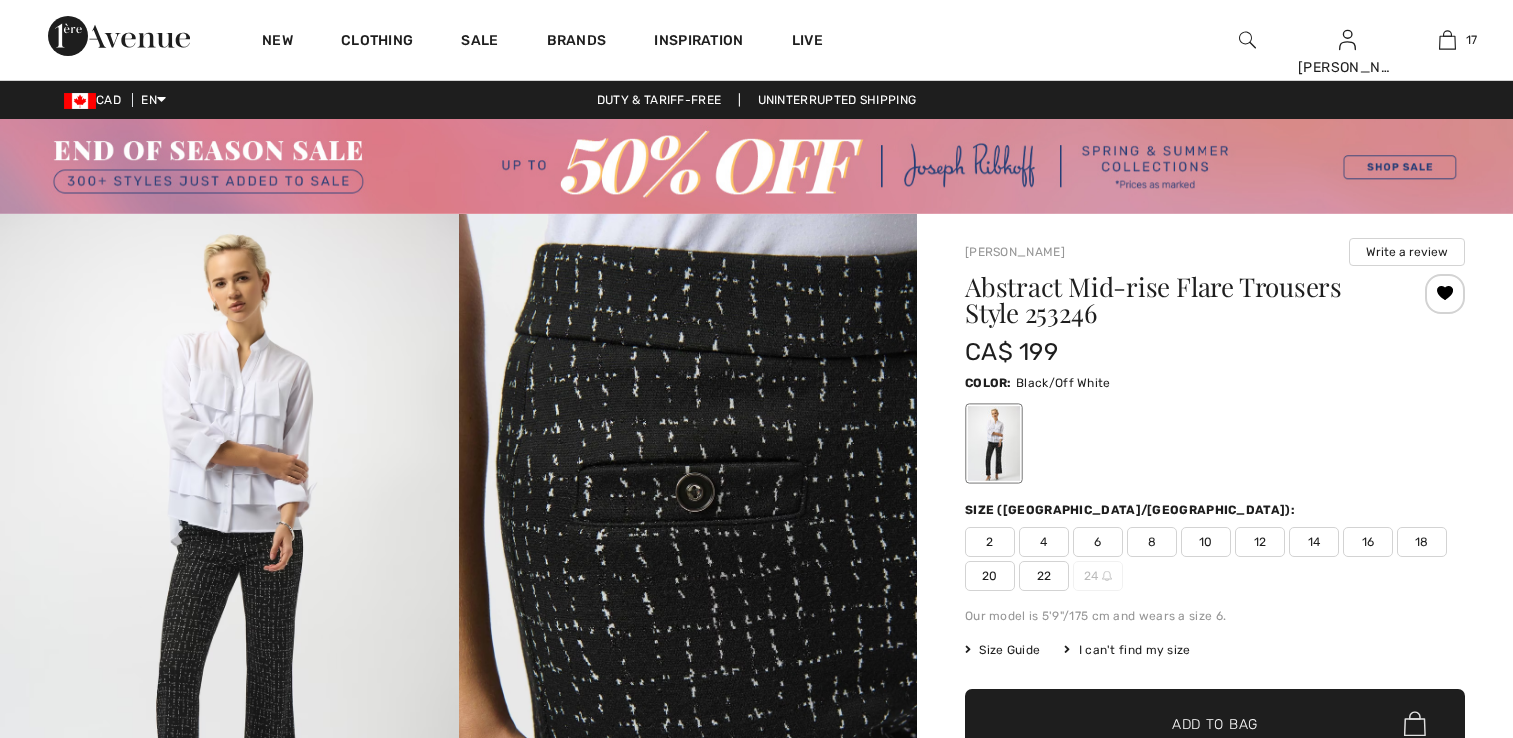 scroll, scrollTop: 0, scrollLeft: 0, axis: both 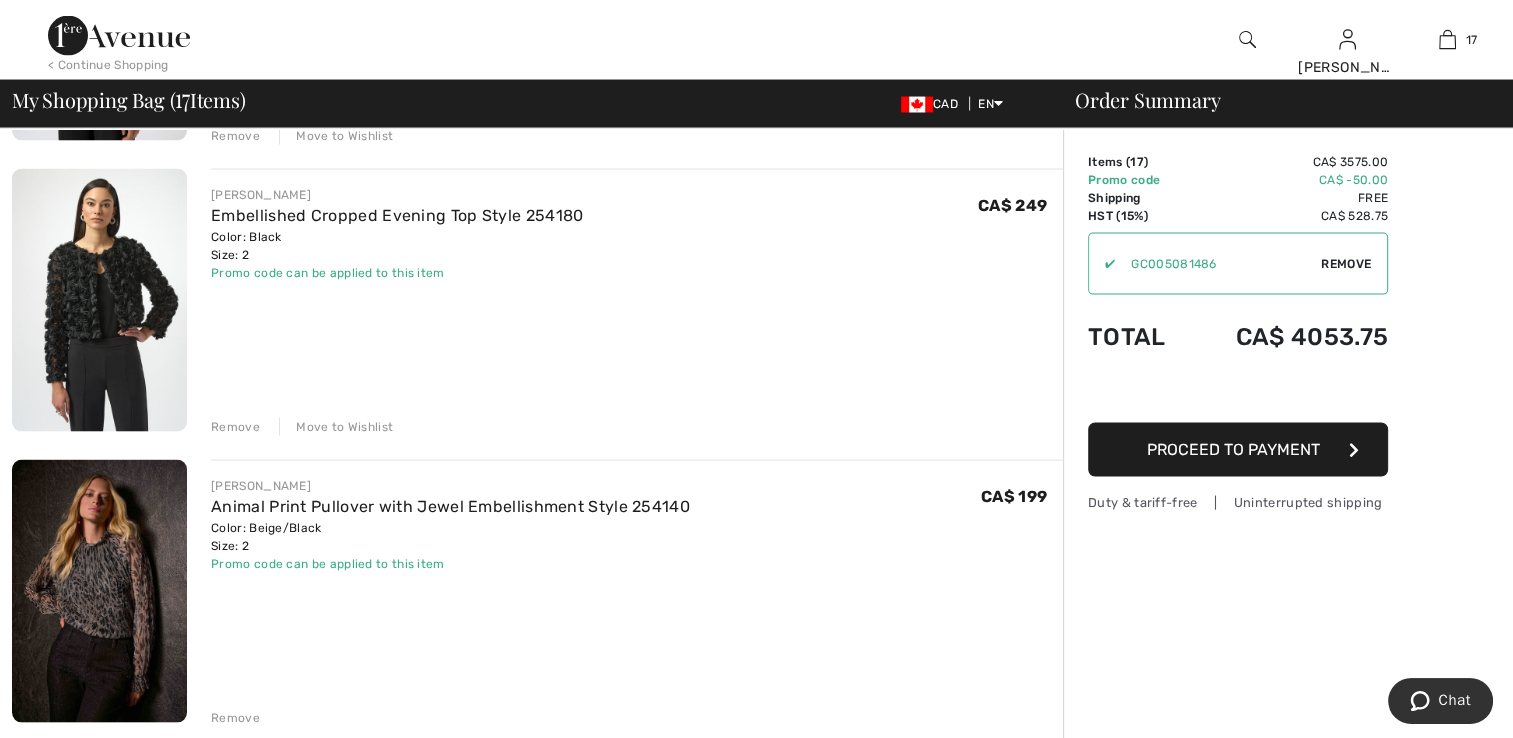 click at bounding box center (99, 300) 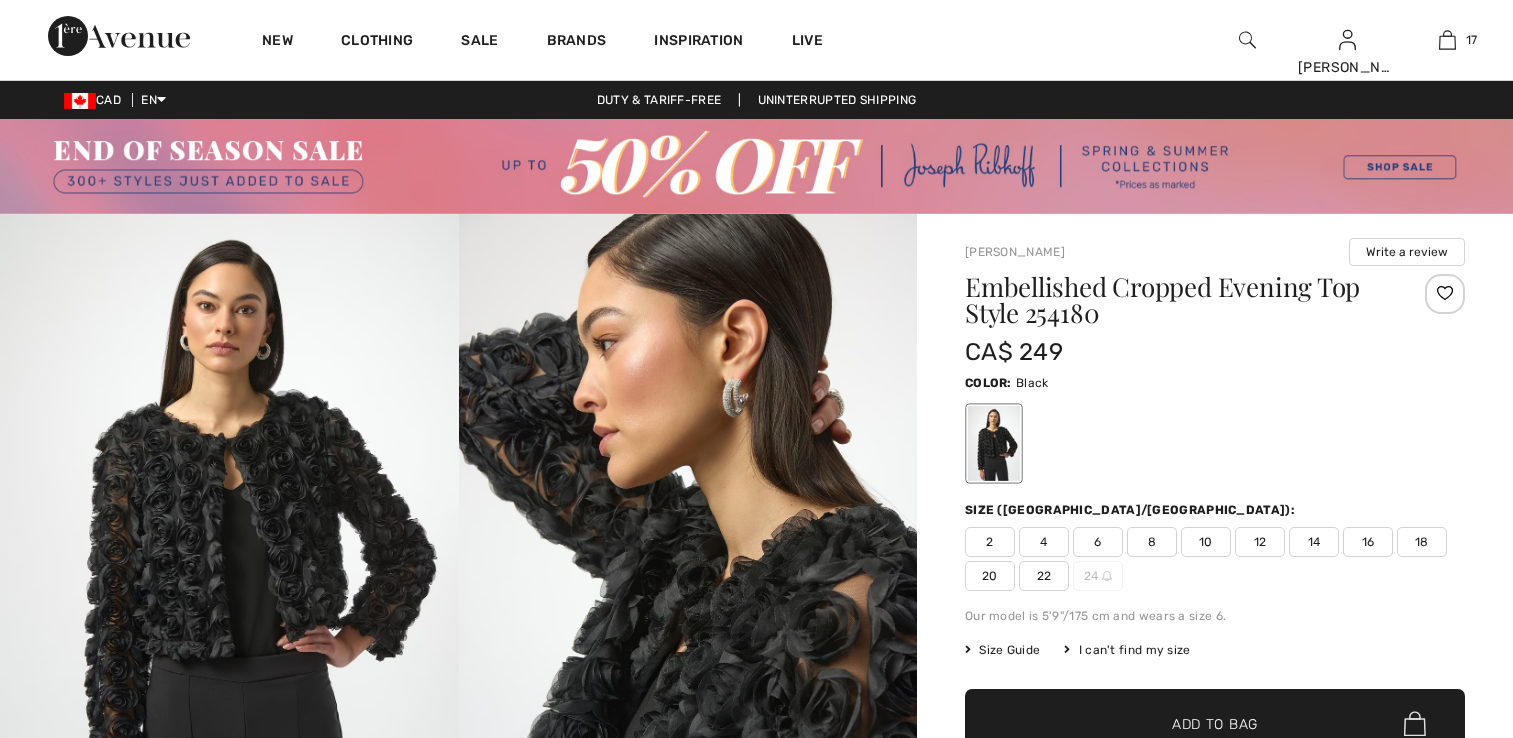 scroll, scrollTop: 0, scrollLeft: 0, axis: both 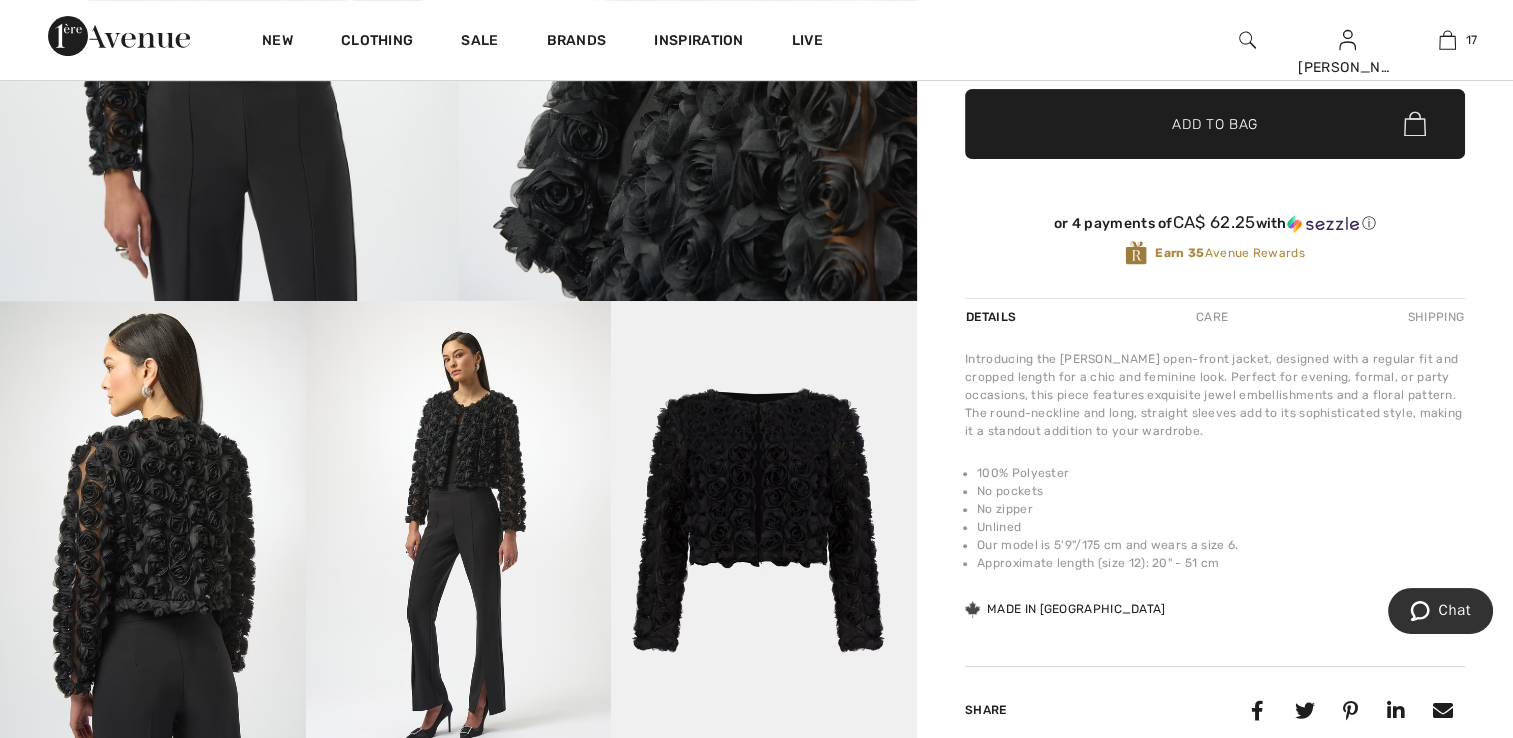 click at bounding box center [229, -43] 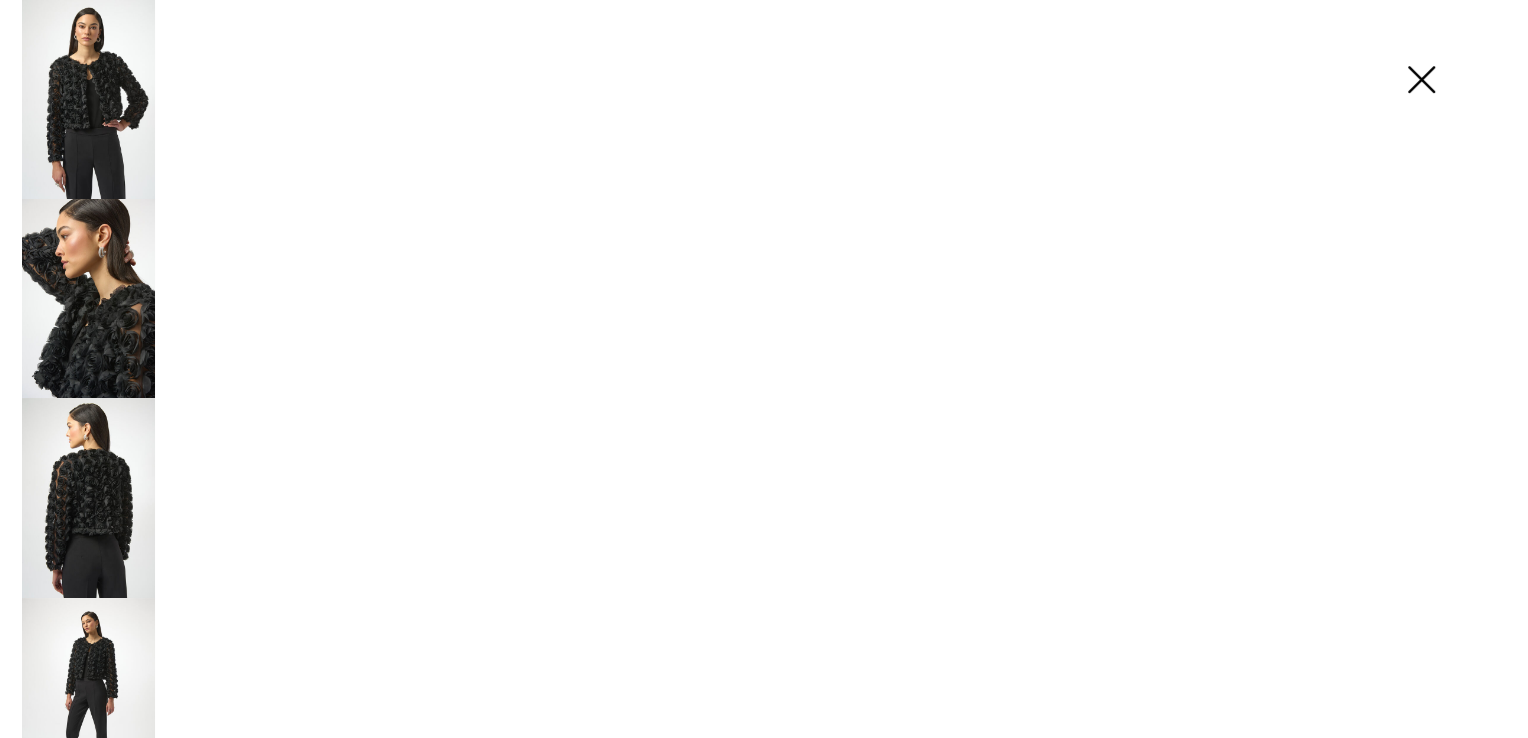 scroll, scrollTop: 600, scrollLeft: 0, axis: vertical 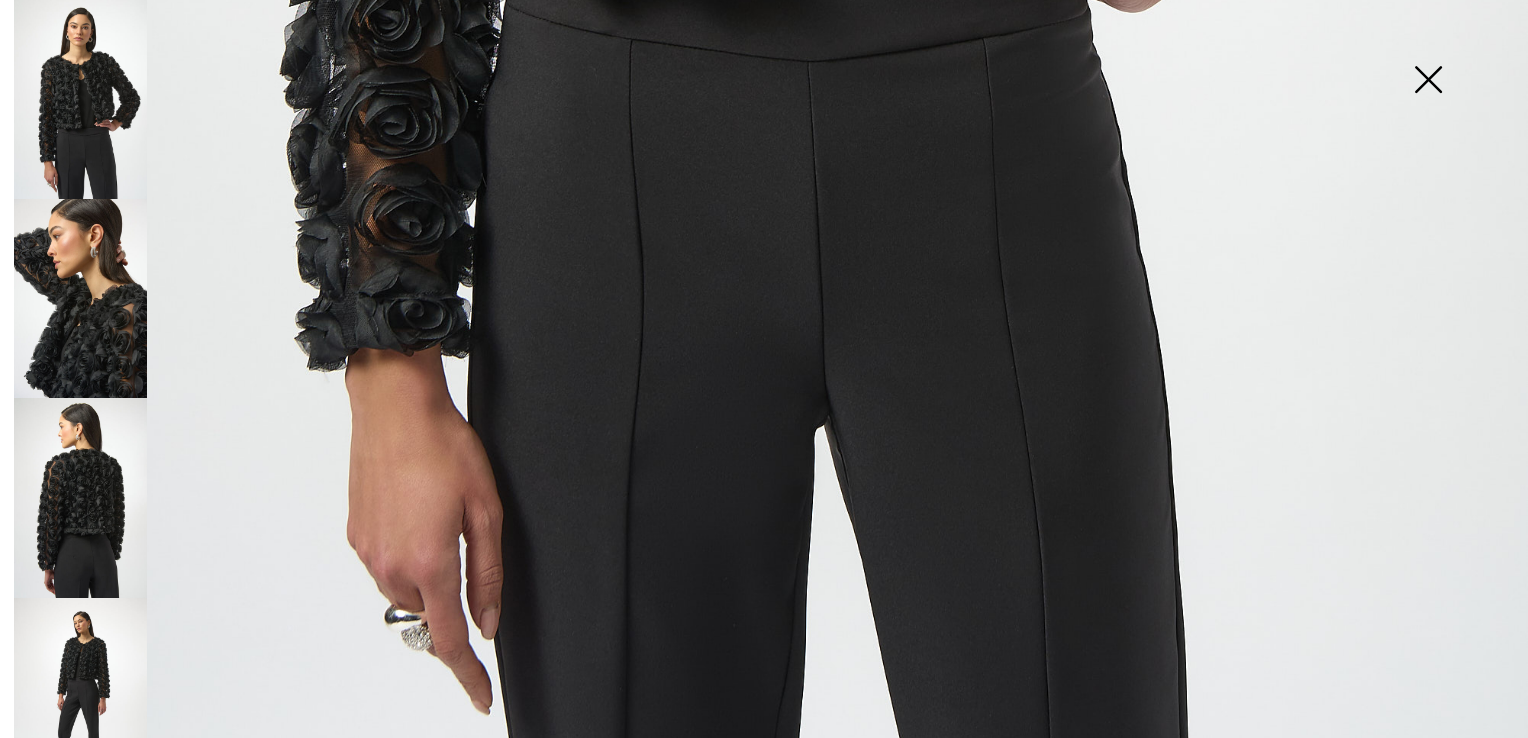 click at bounding box center (80, 298) 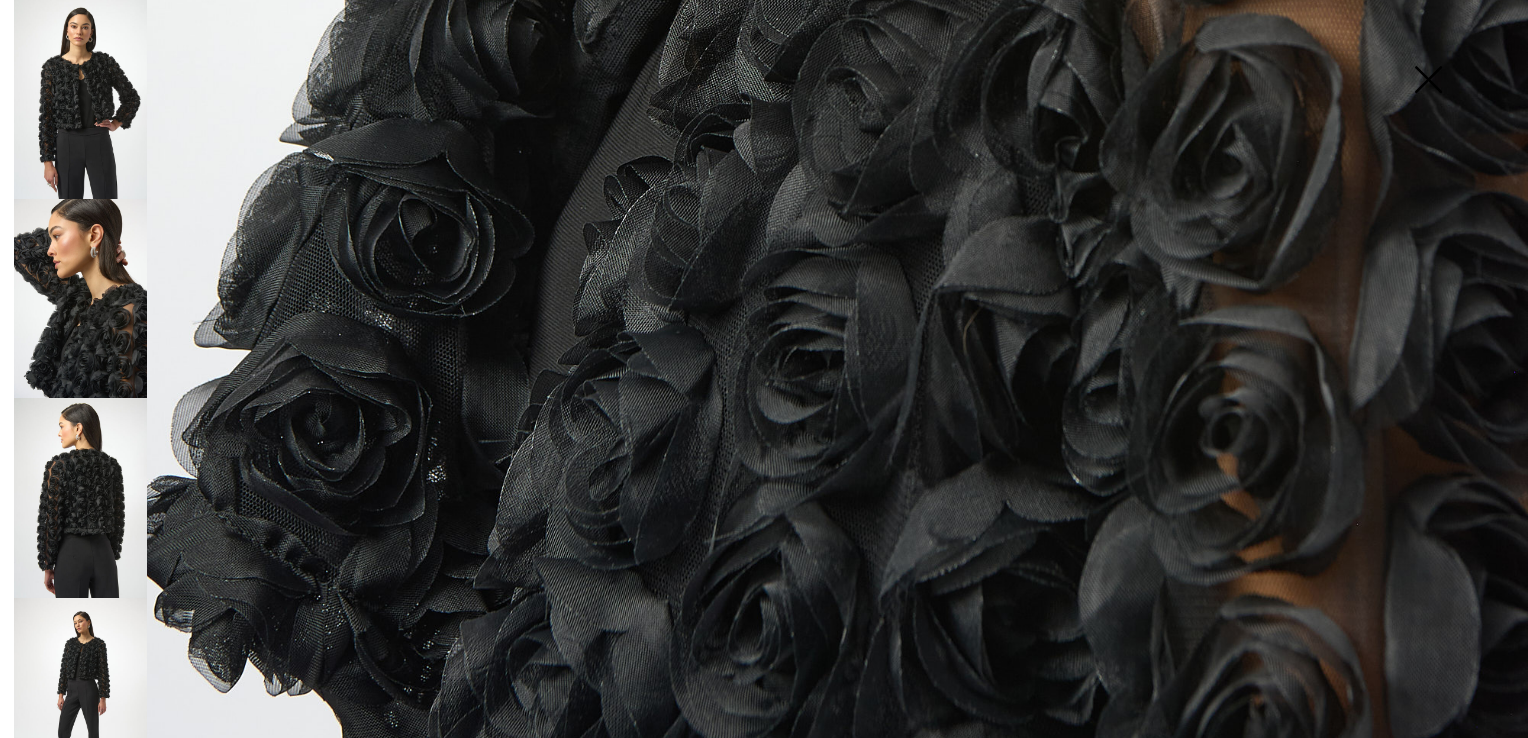 click at bounding box center (80, 497) 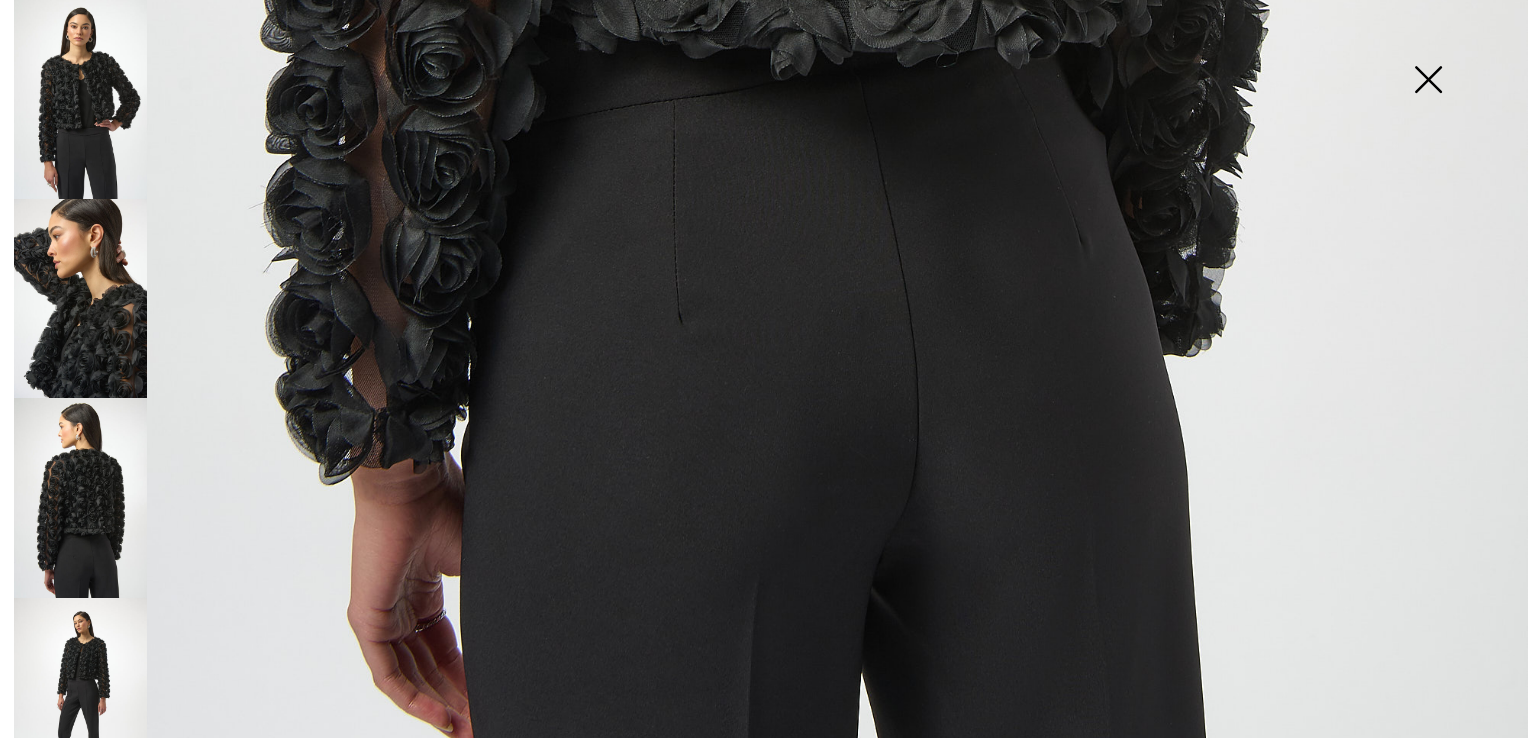 click at bounding box center (80, 697) 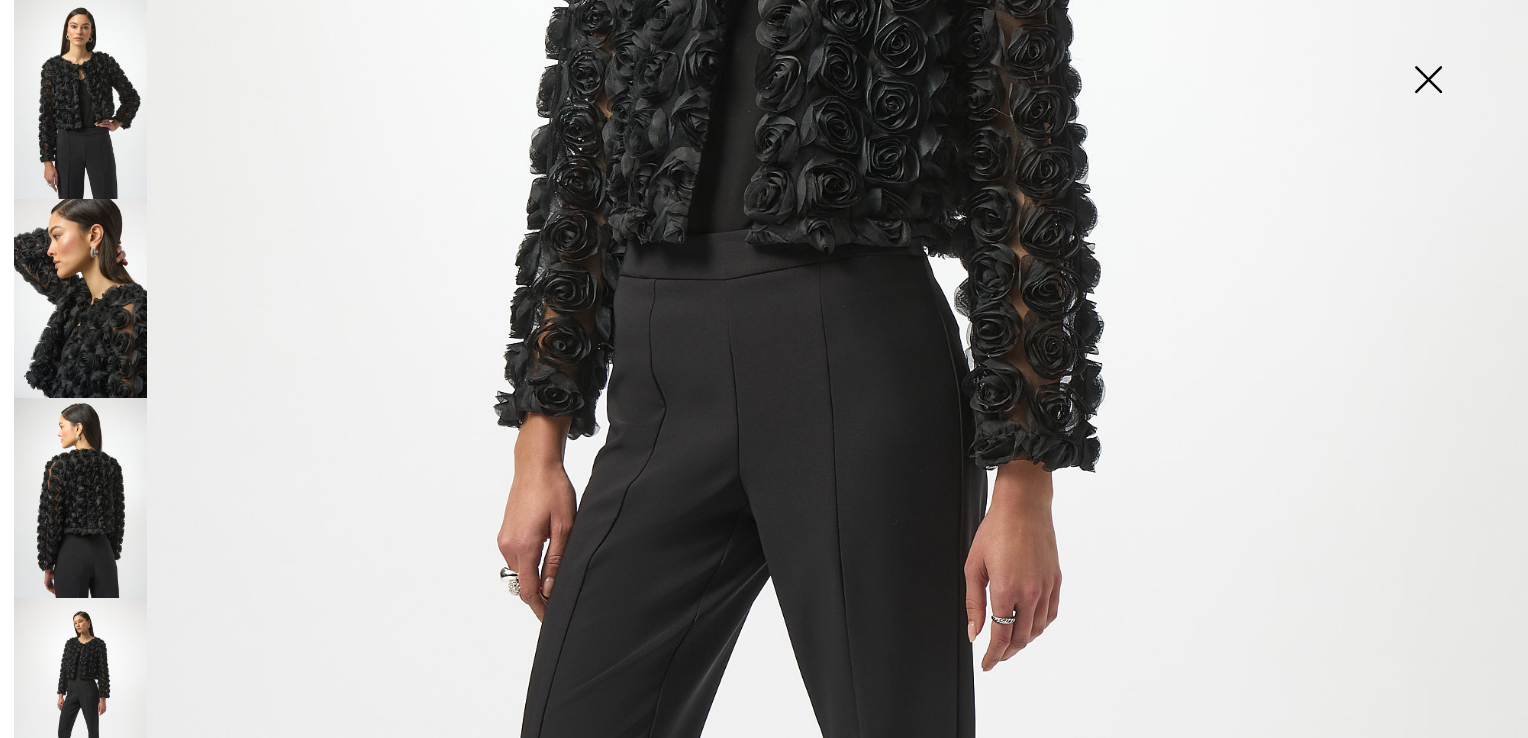 scroll, scrollTop: 600, scrollLeft: 0, axis: vertical 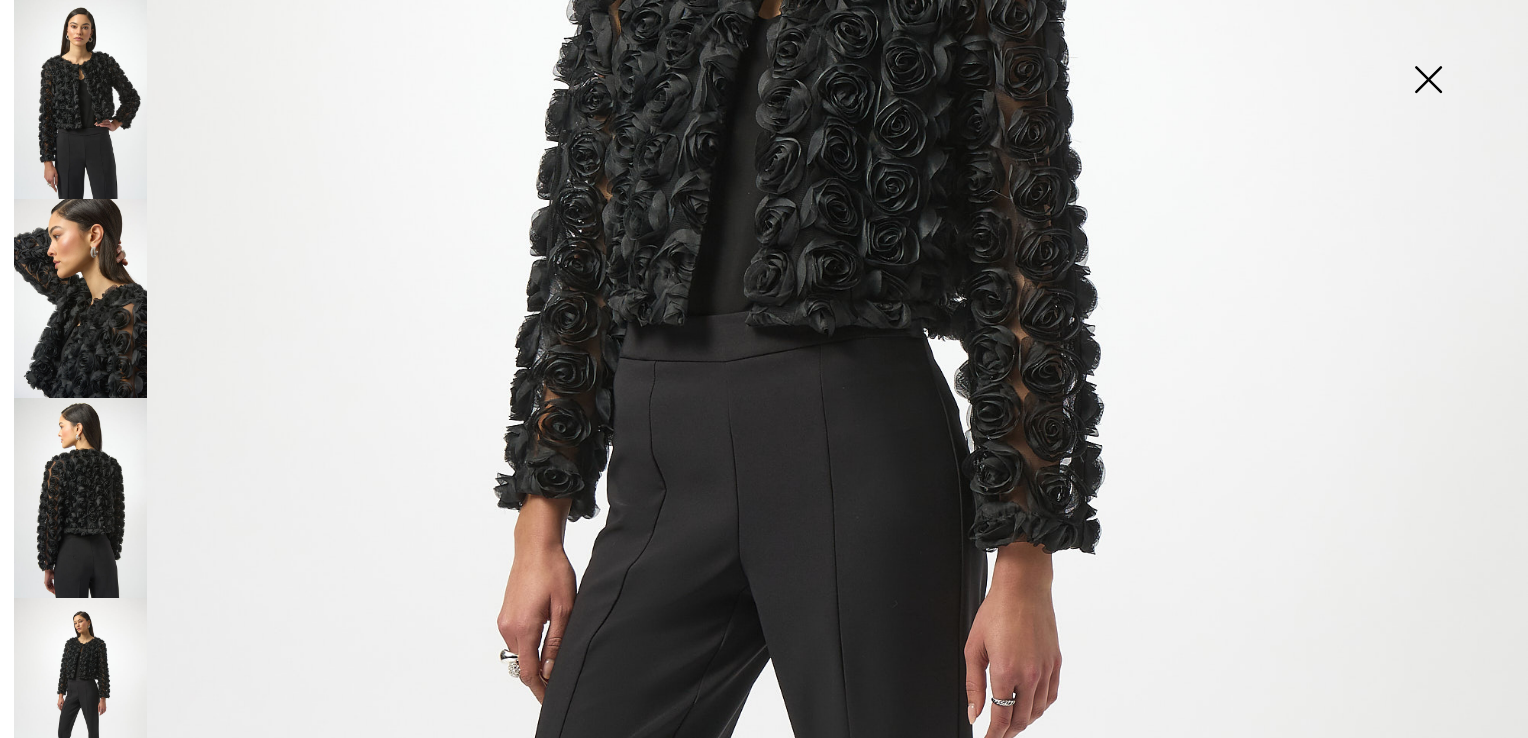 click at bounding box center (80, 298) 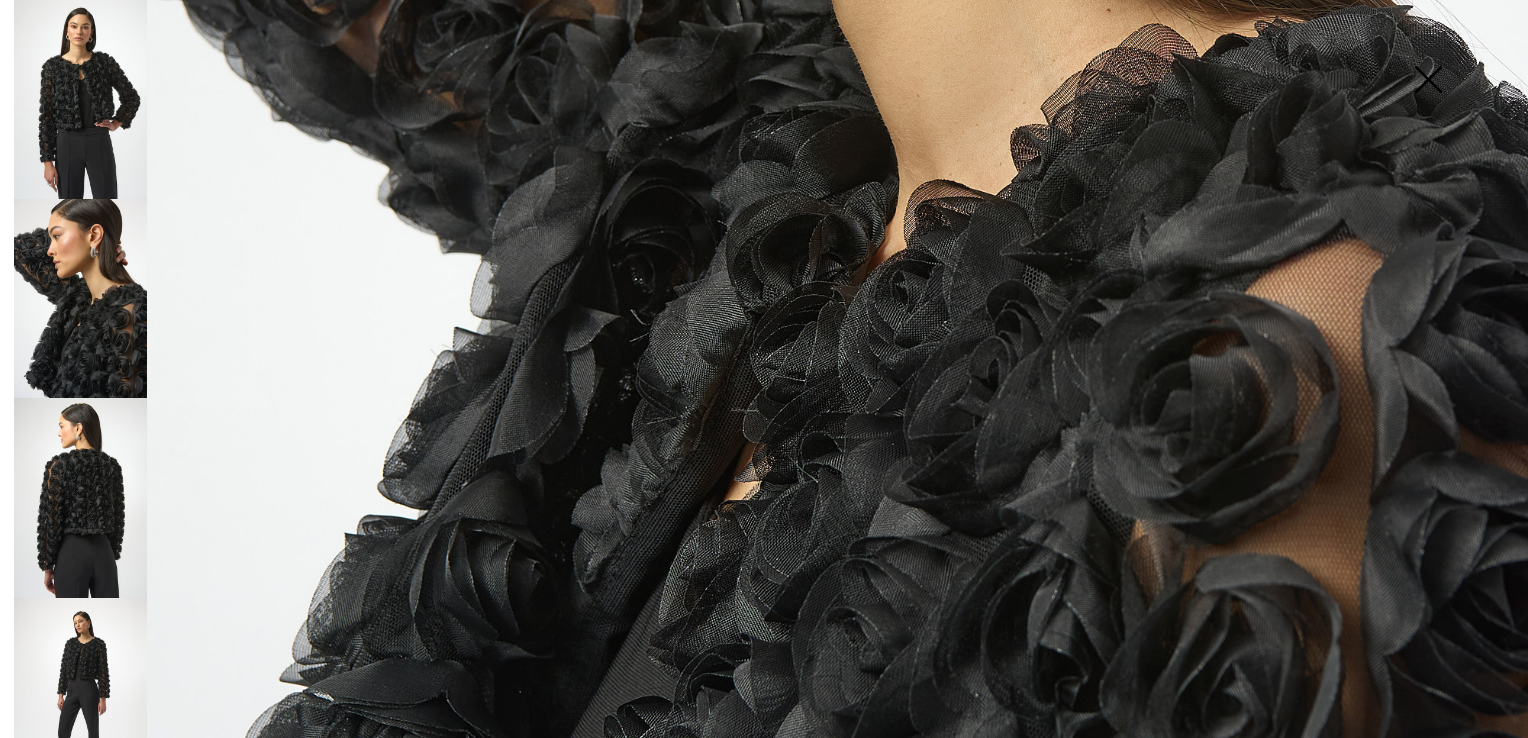 scroll, scrollTop: 828, scrollLeft: 0, axis: vertical 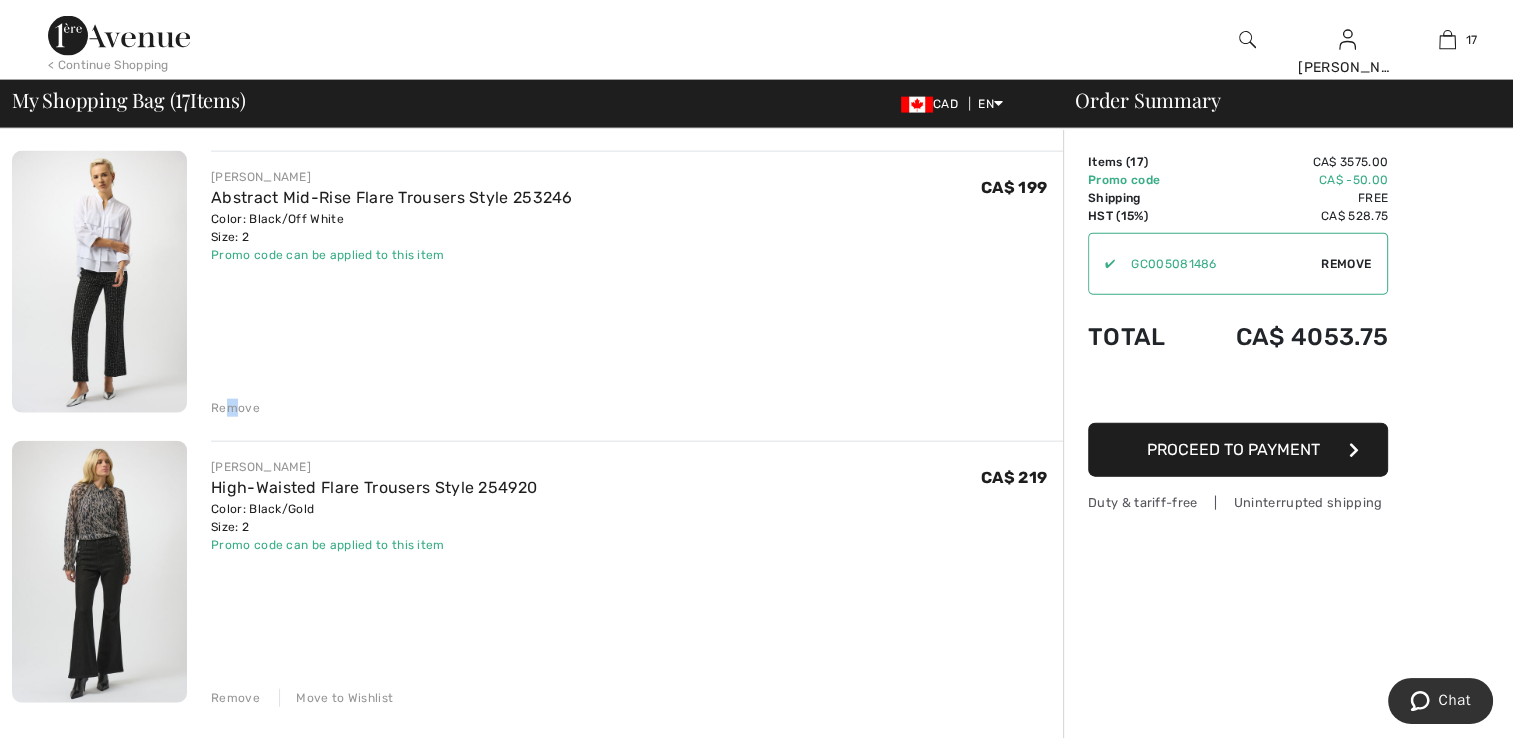 drag, startPoint x: 231, startPoint y: 406, endPoint x: 240, endPoint y: 397, distance: 12.727922 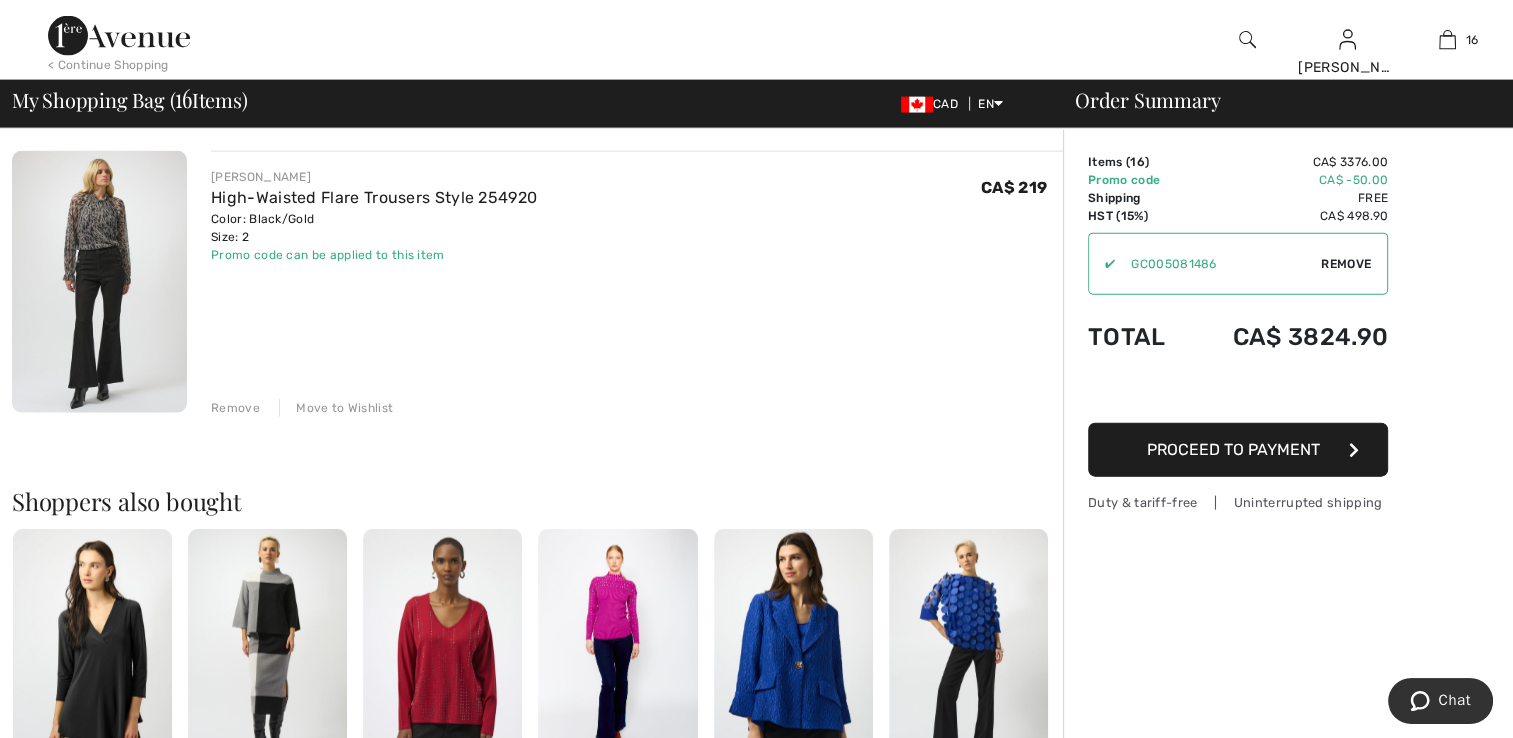 drag, startPoint x: 240, startPoint y: 397, endPoint x: 238, endPoint y: 407, distance: 10.198039 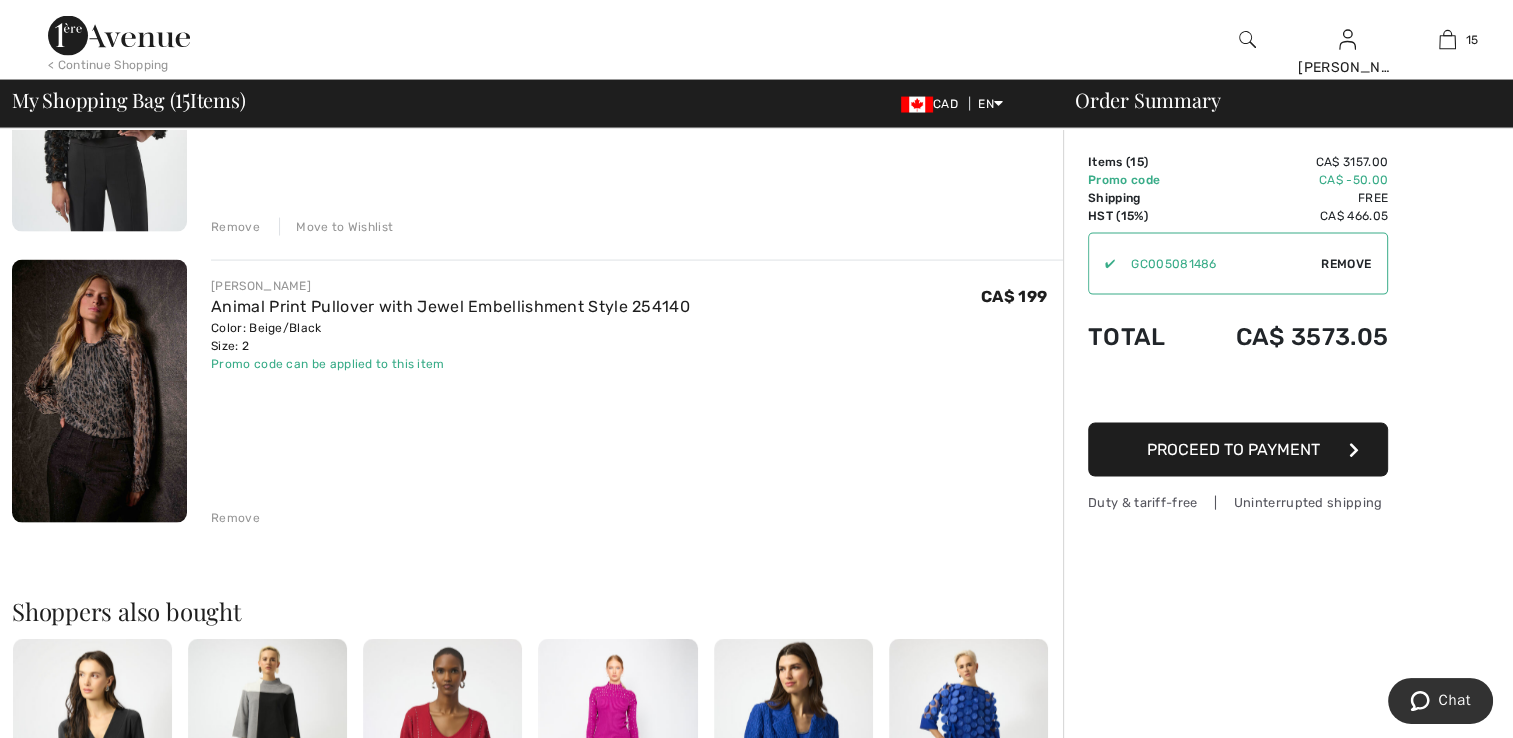 scroll, scrollTop: 4000, scrollLeft: 0, axis: vertical 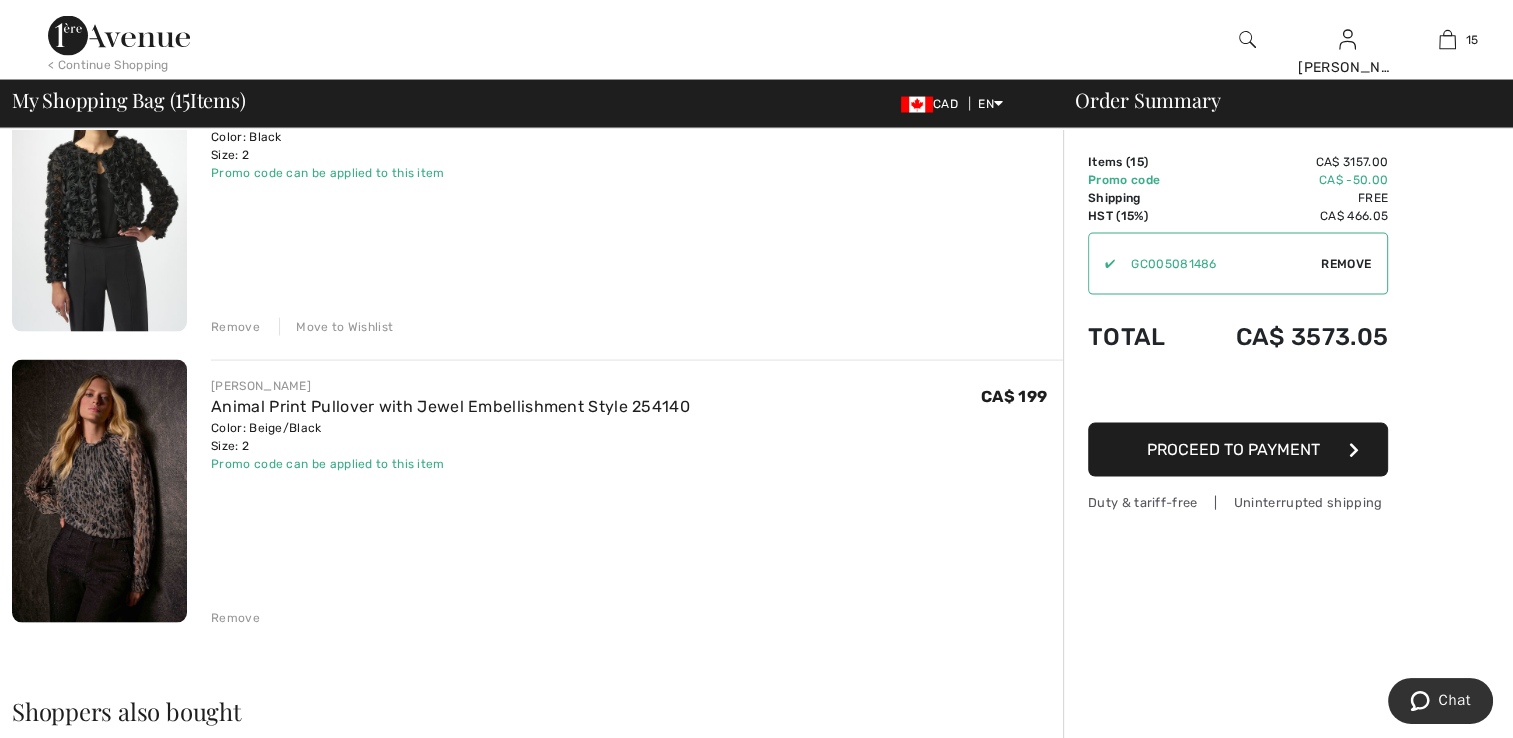 click on "Remove" at bounding box center [235, 618] 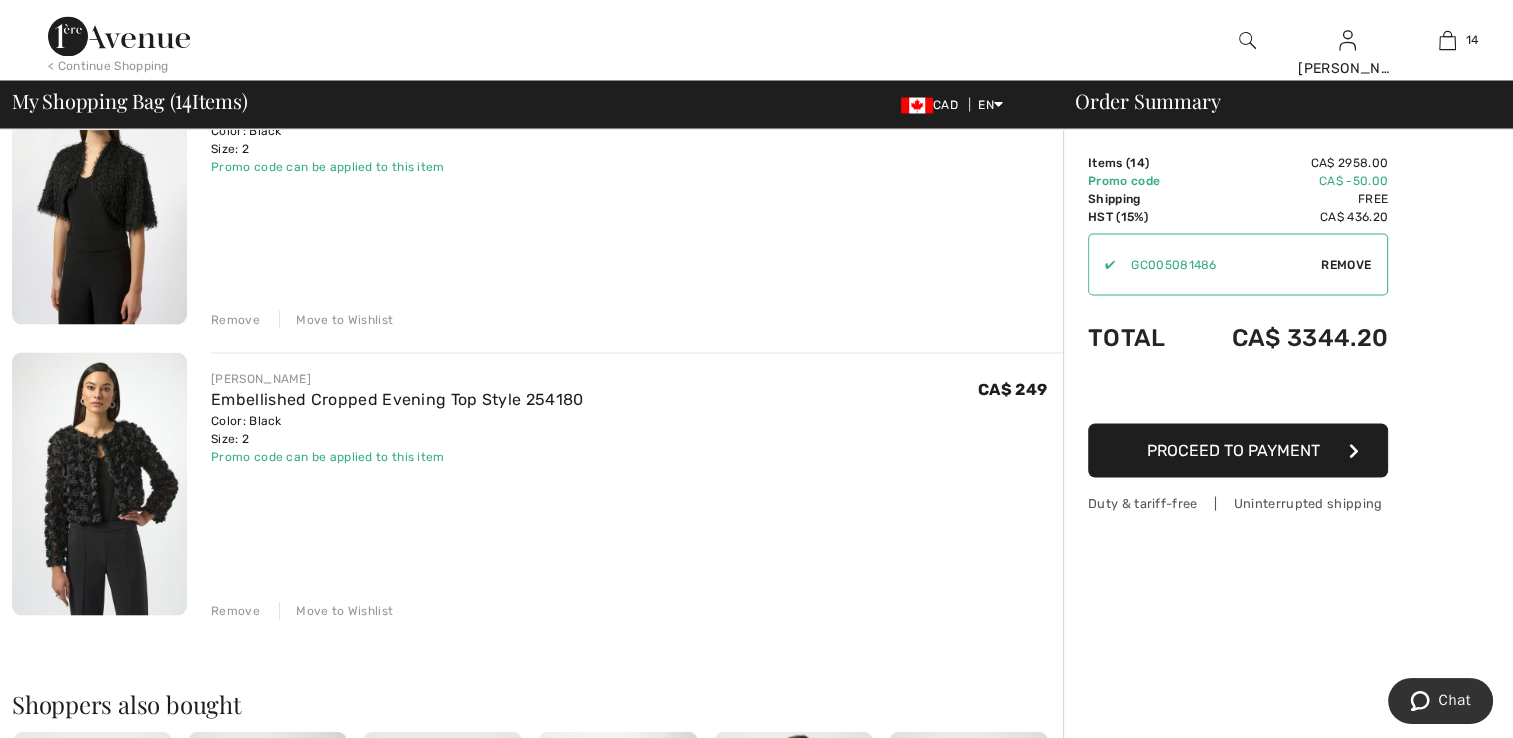 scroll, scrollTop: 3700, scrollLeft: 0, axis: vertical 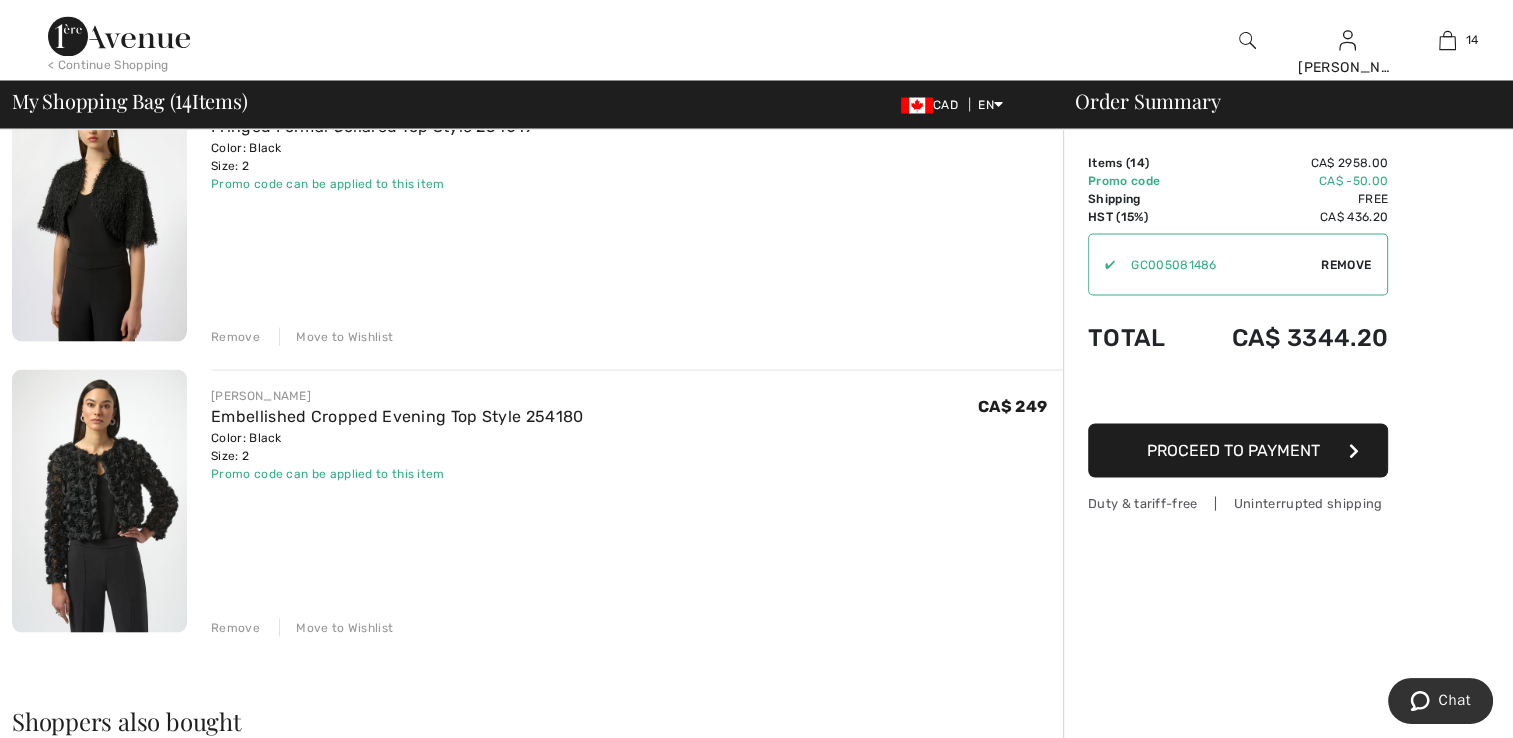 click at bounding box center (99, 210) 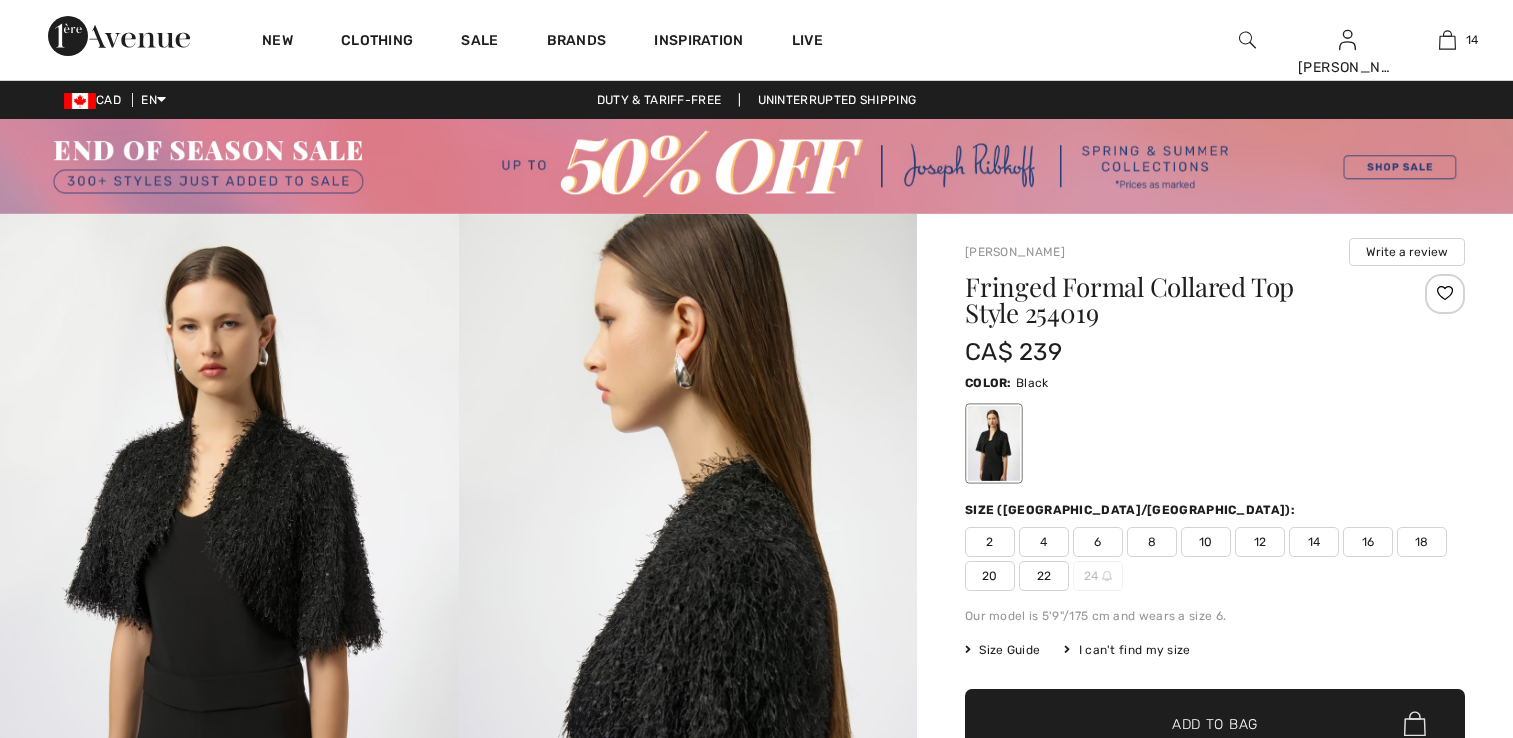 scroll, scrollTop: 0, scrollLeft: 0, axis: both 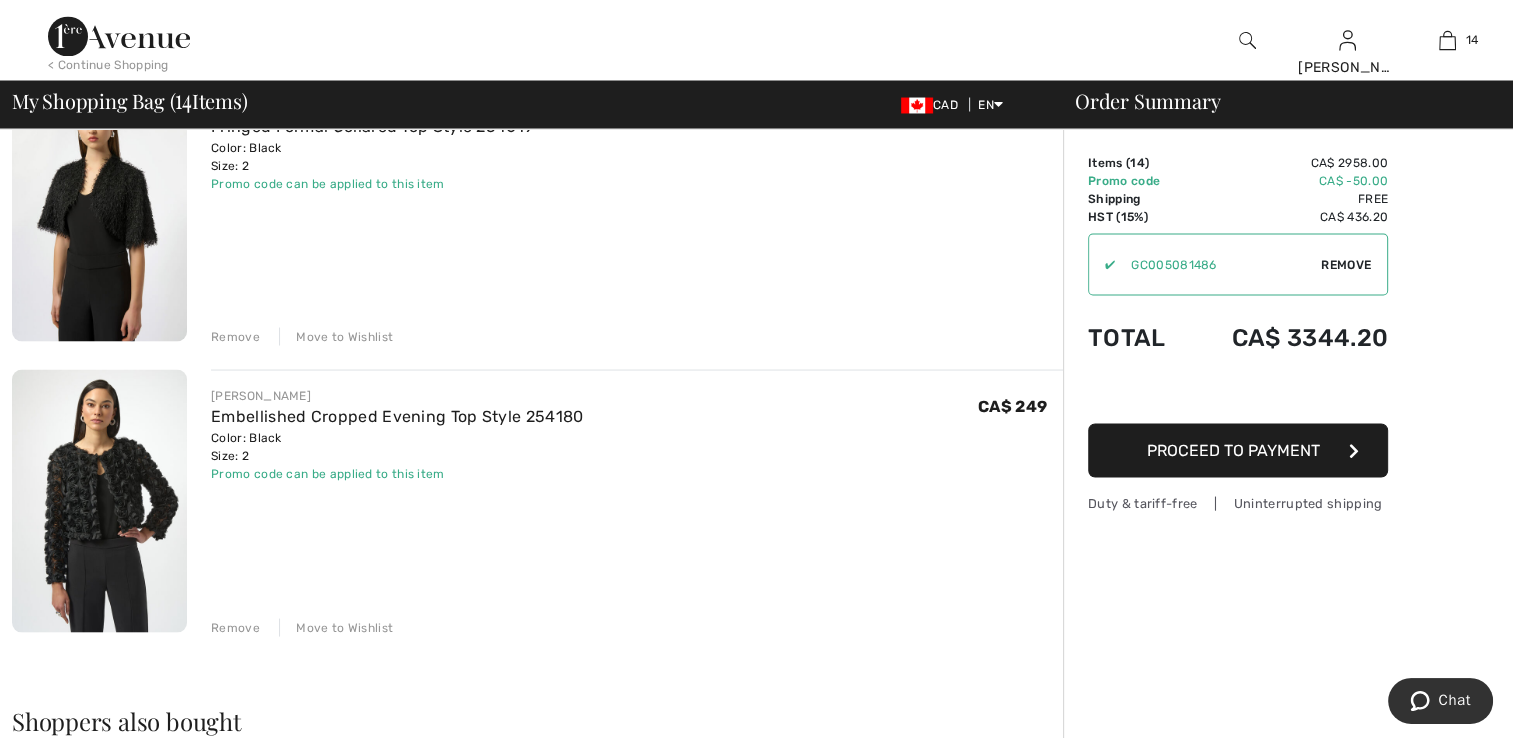 click on "Move to Wishlist" at bounding box center [336, 336] 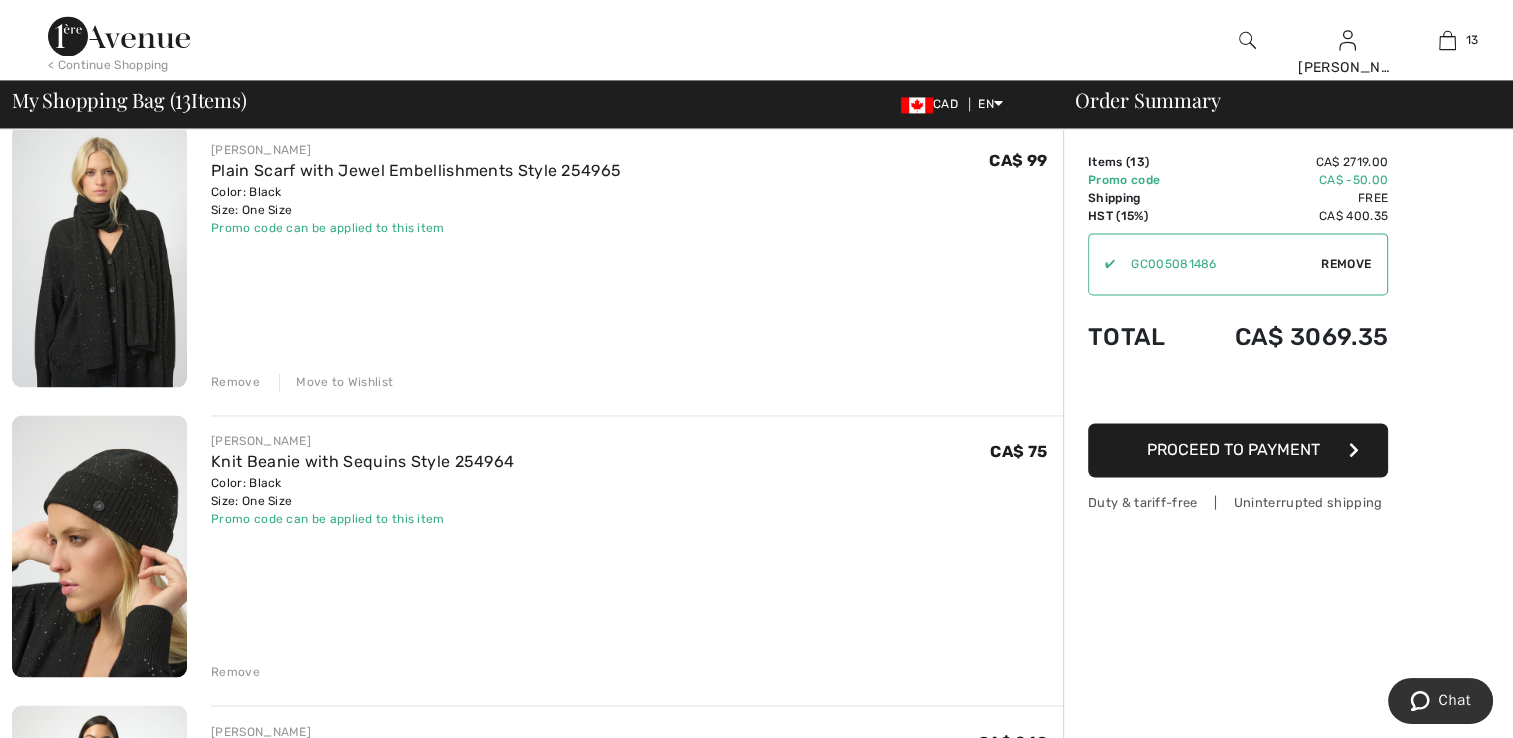 scroll, scrollTop: 3072, scrollLeft: 0, axis: vertical 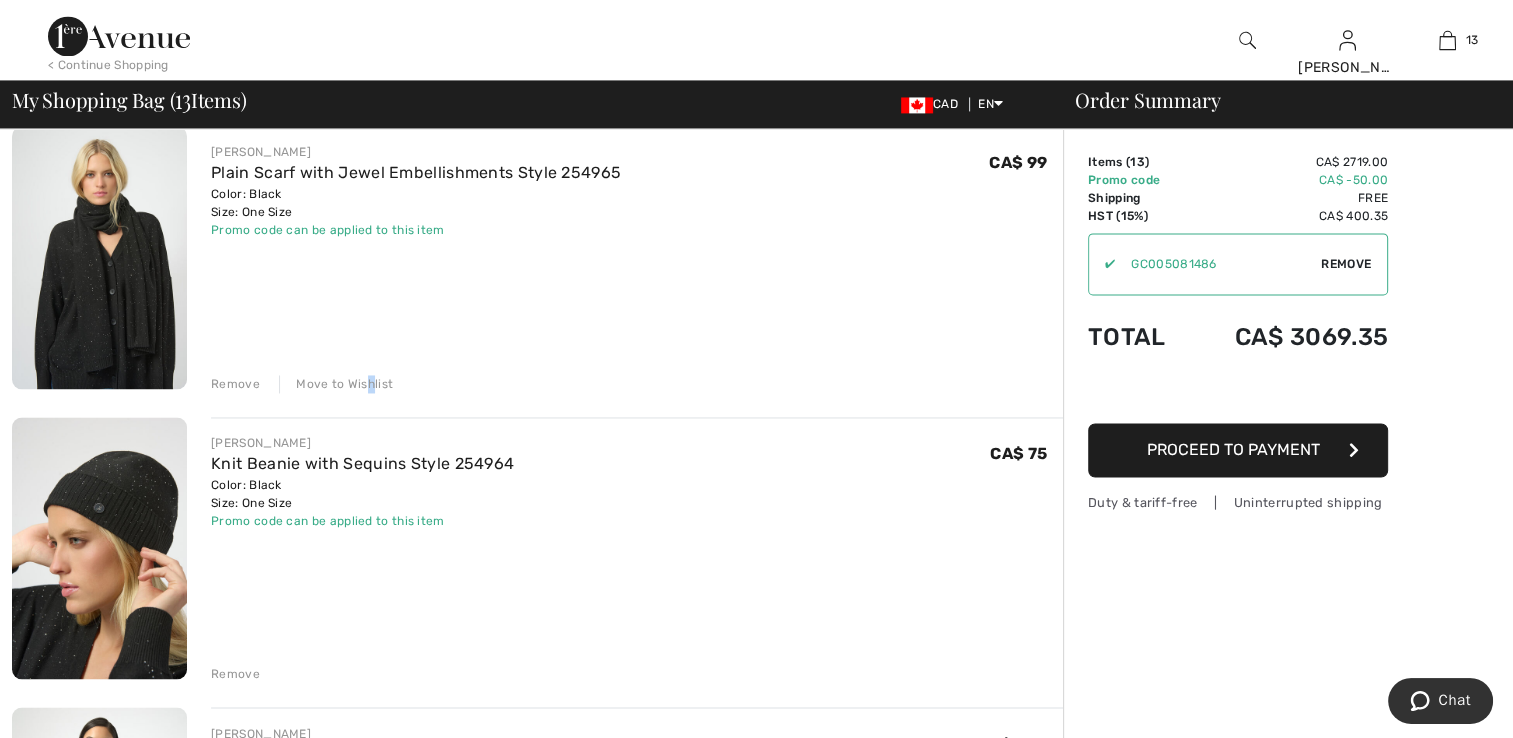 click on "Move to Wishlist" at bounding box center [336, 384] 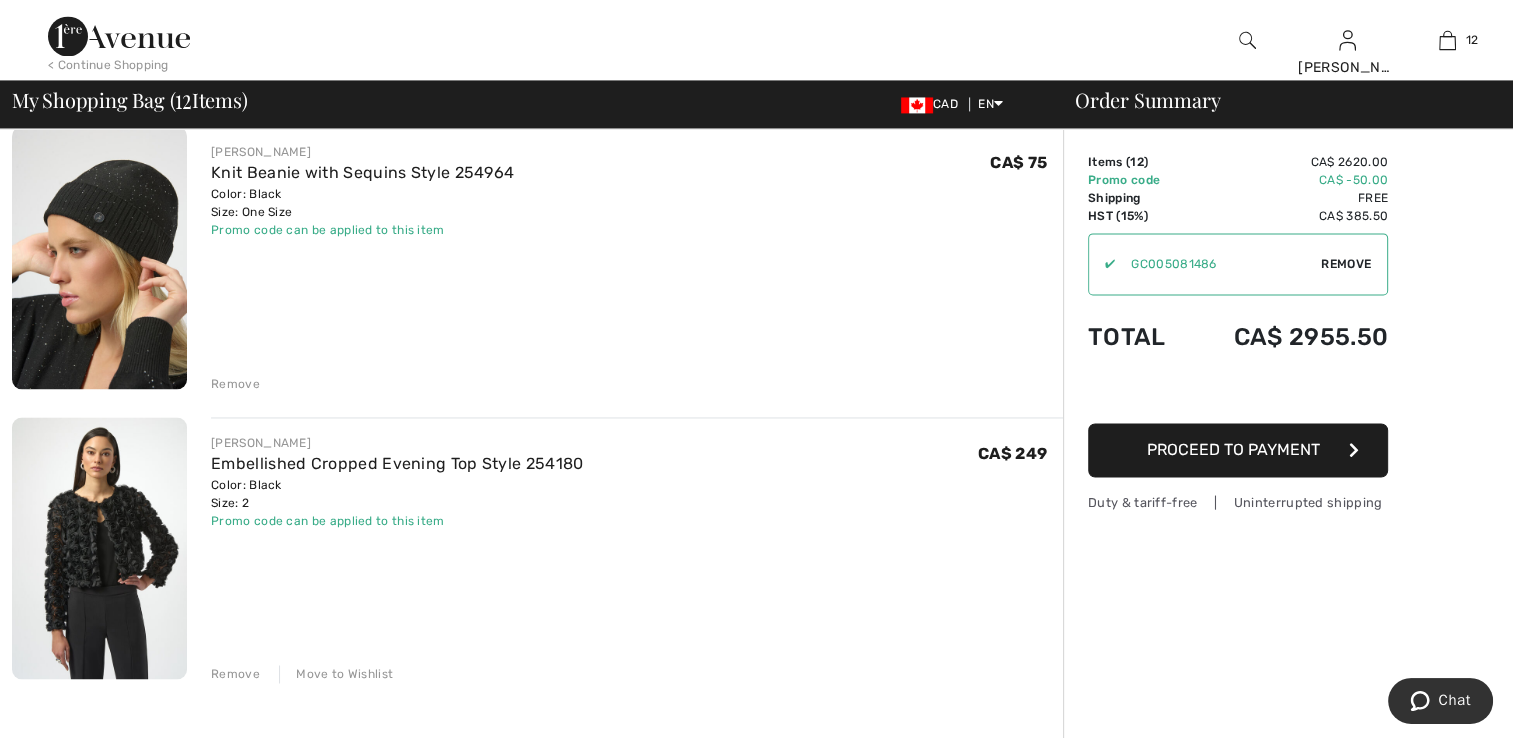click on "Remove" at bounding box center [235, 384] 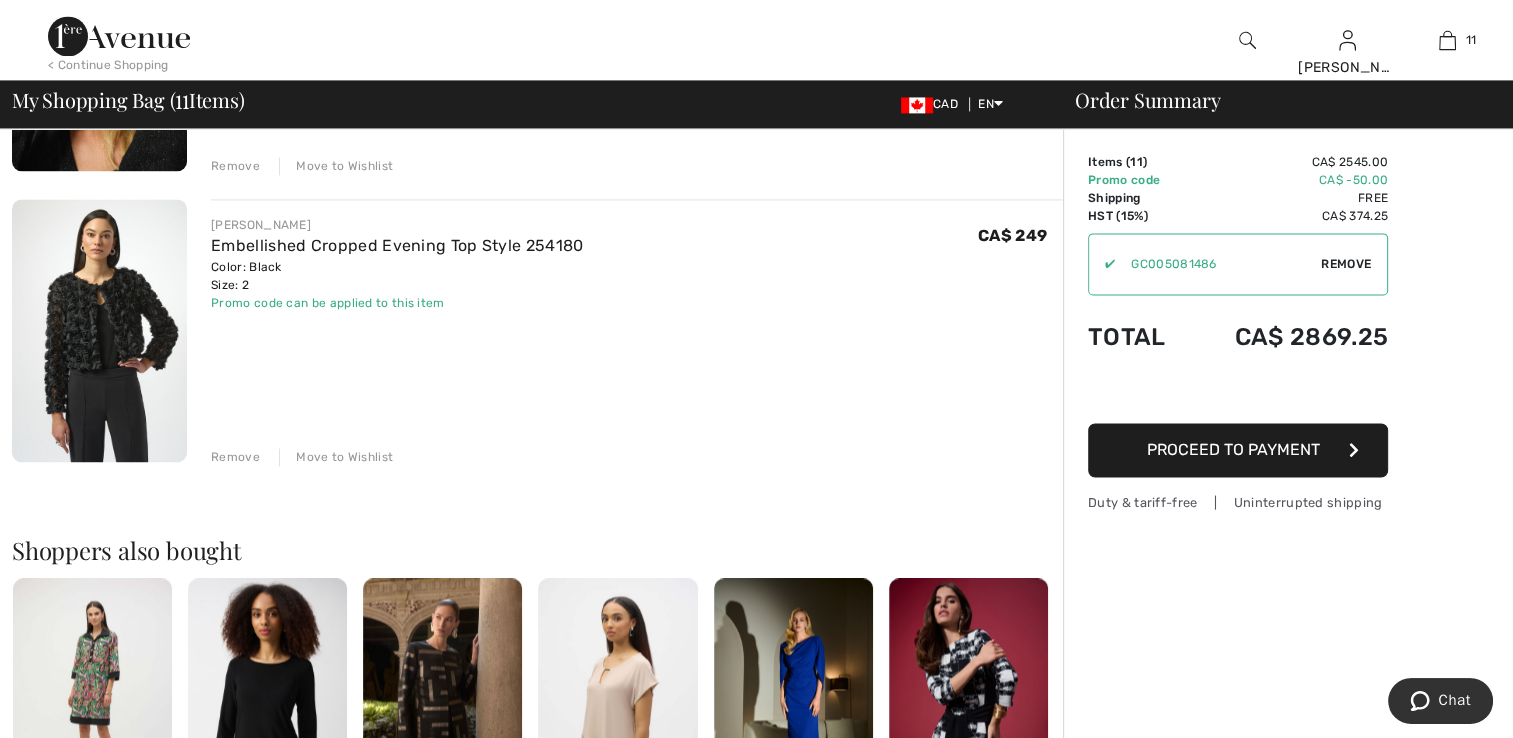 scroll, scrollTop: 2772, scrollLeft: 0, axis: vertical 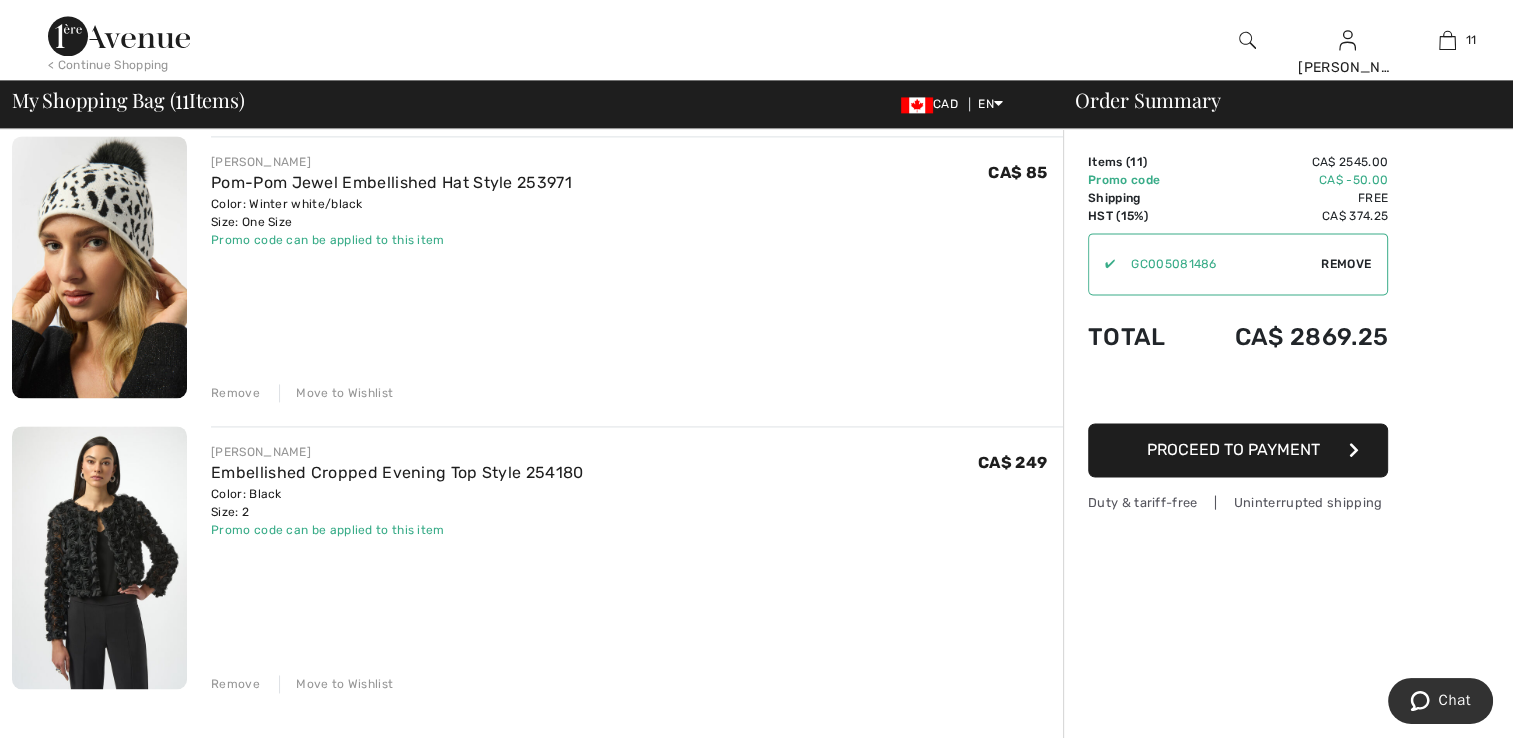 click on "Move to Wishlist" at bounding box center [336, 393] 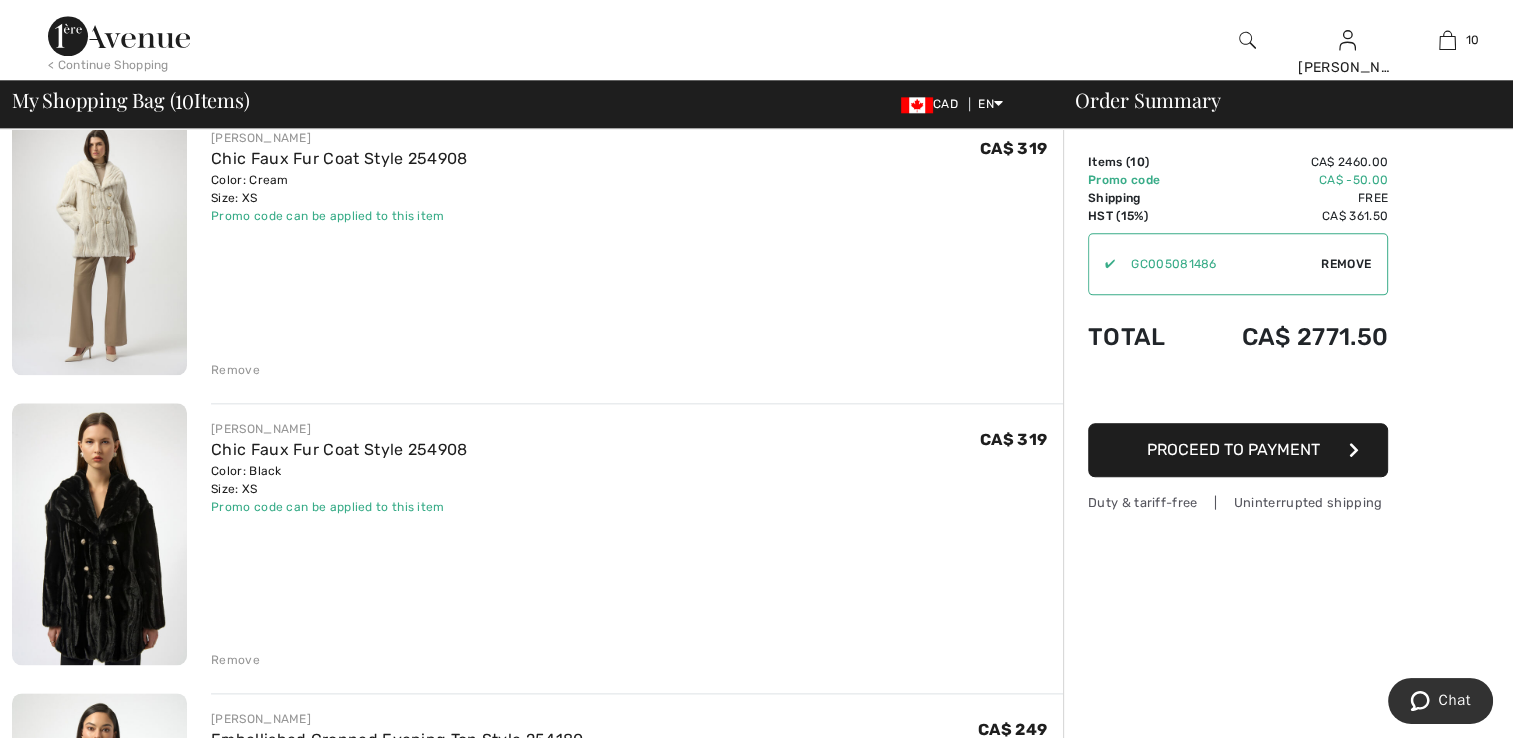 scroll, scrollTop: 2172, scrollLeft: 0, axis: vertical 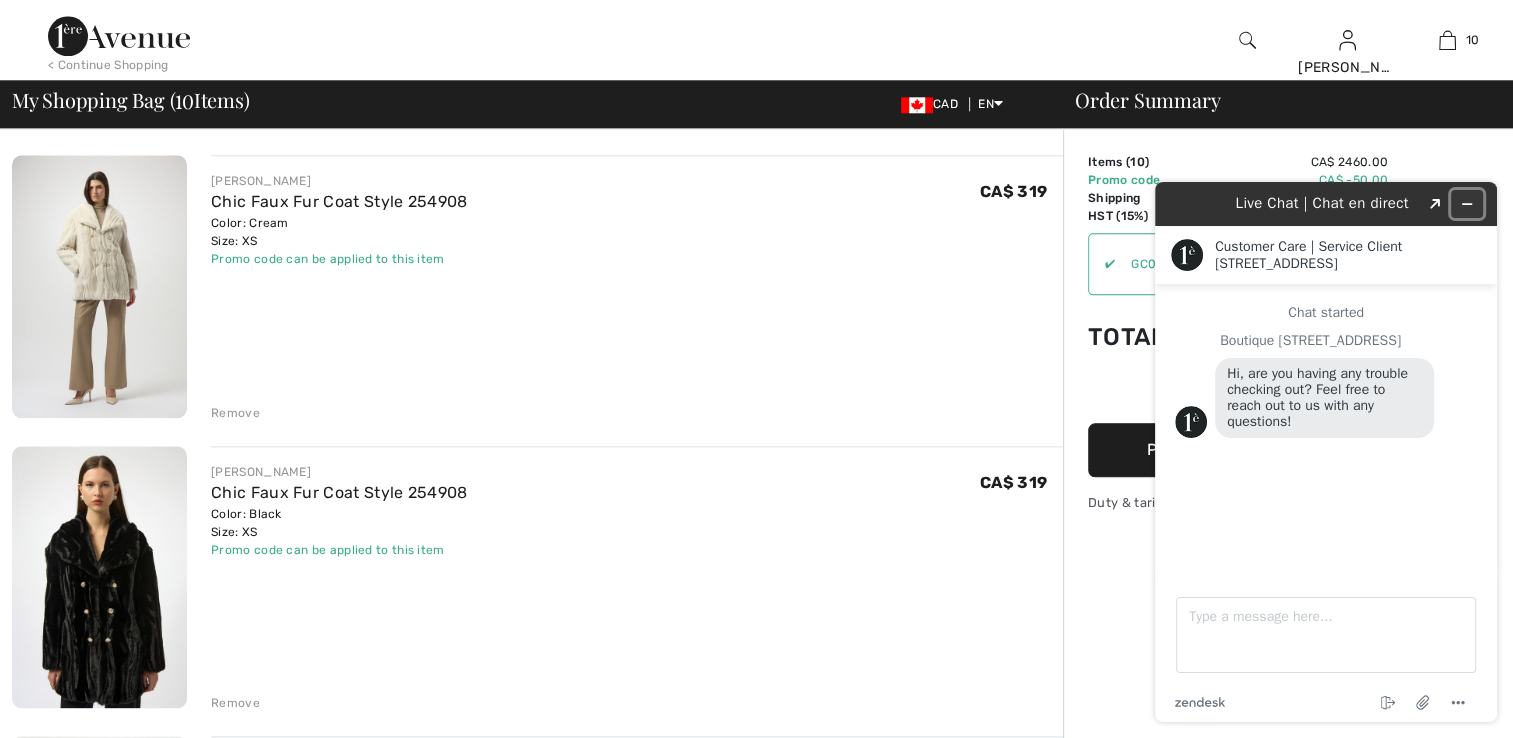 click 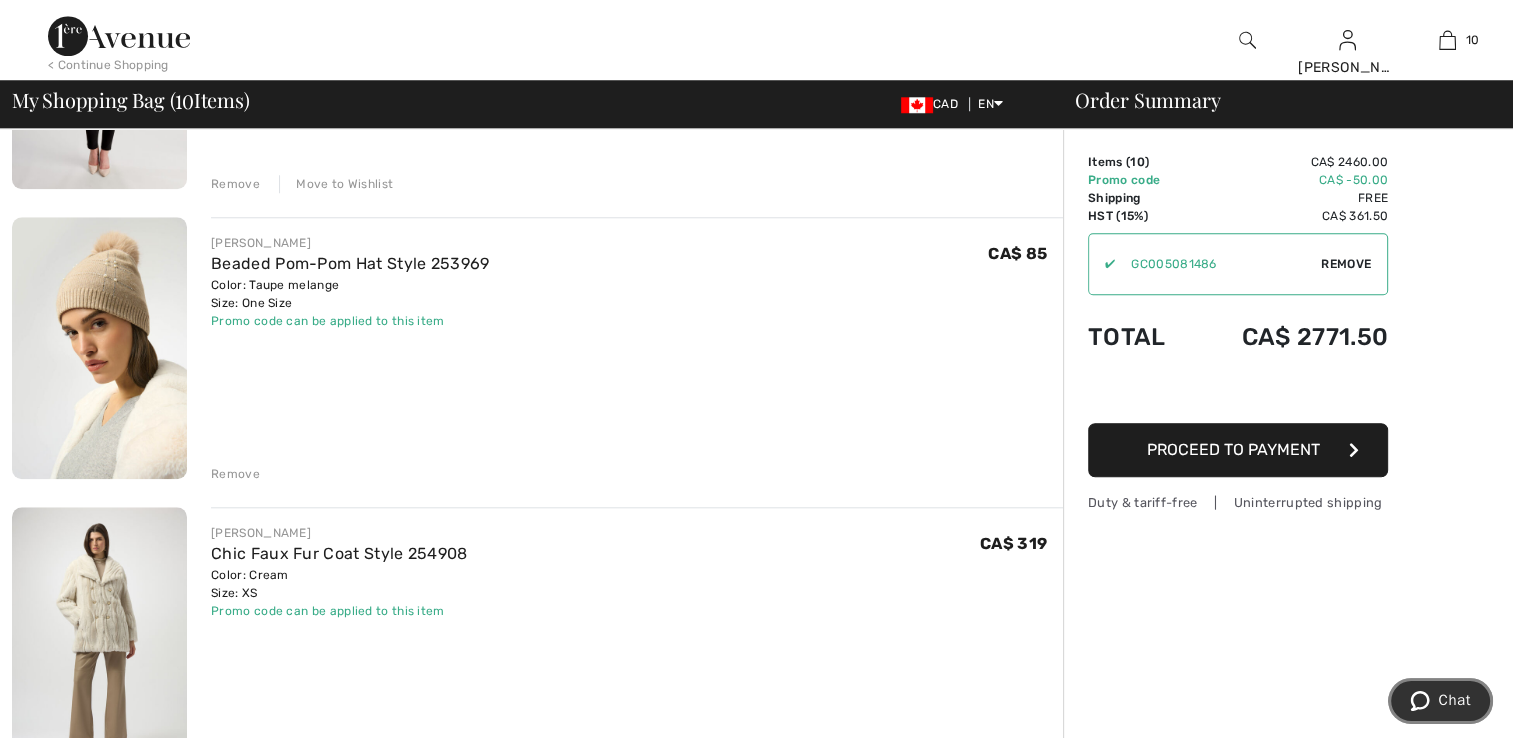 scroll, scrollTop: 1772, scrollLeft: 0, axis: vertical 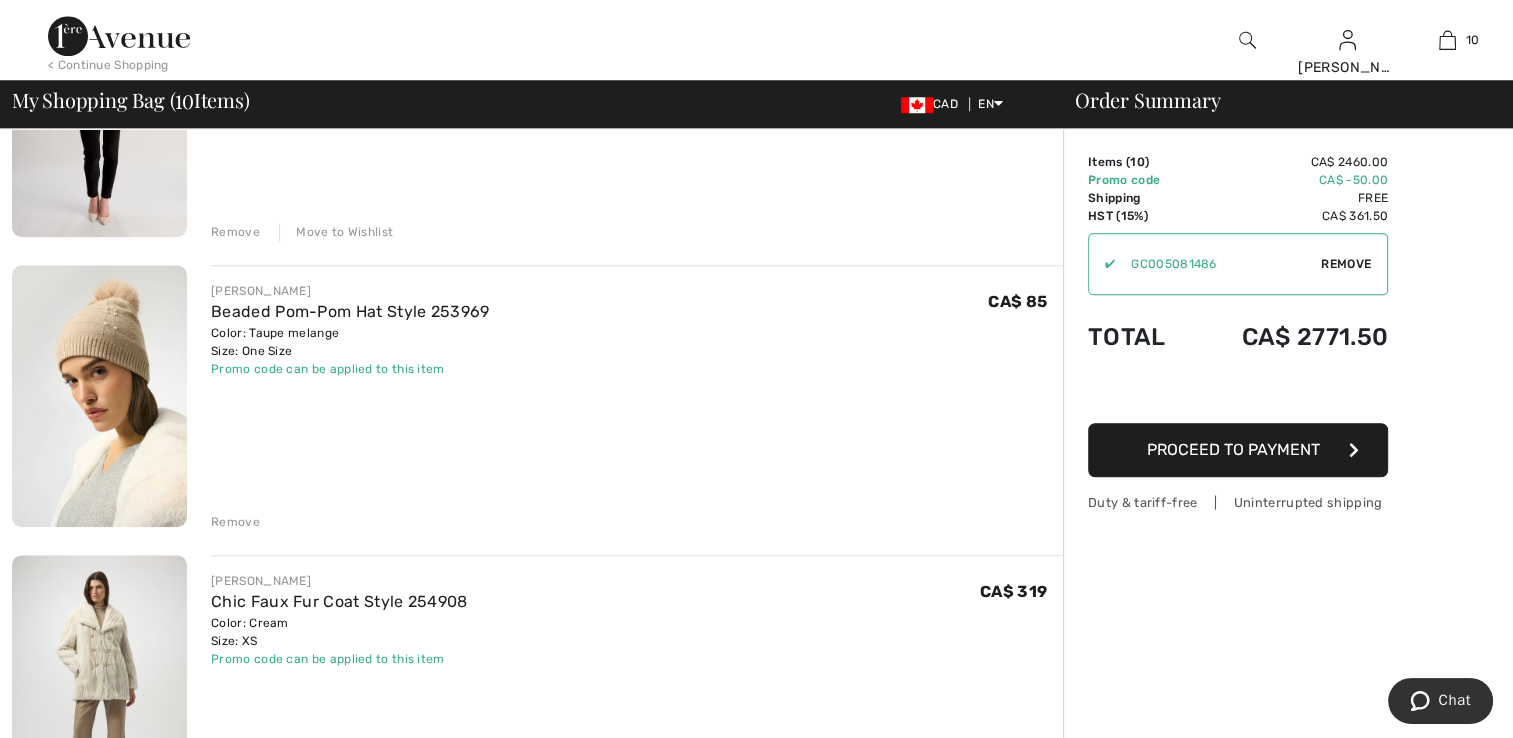click on "Remove" at bounding box center [235, 522] 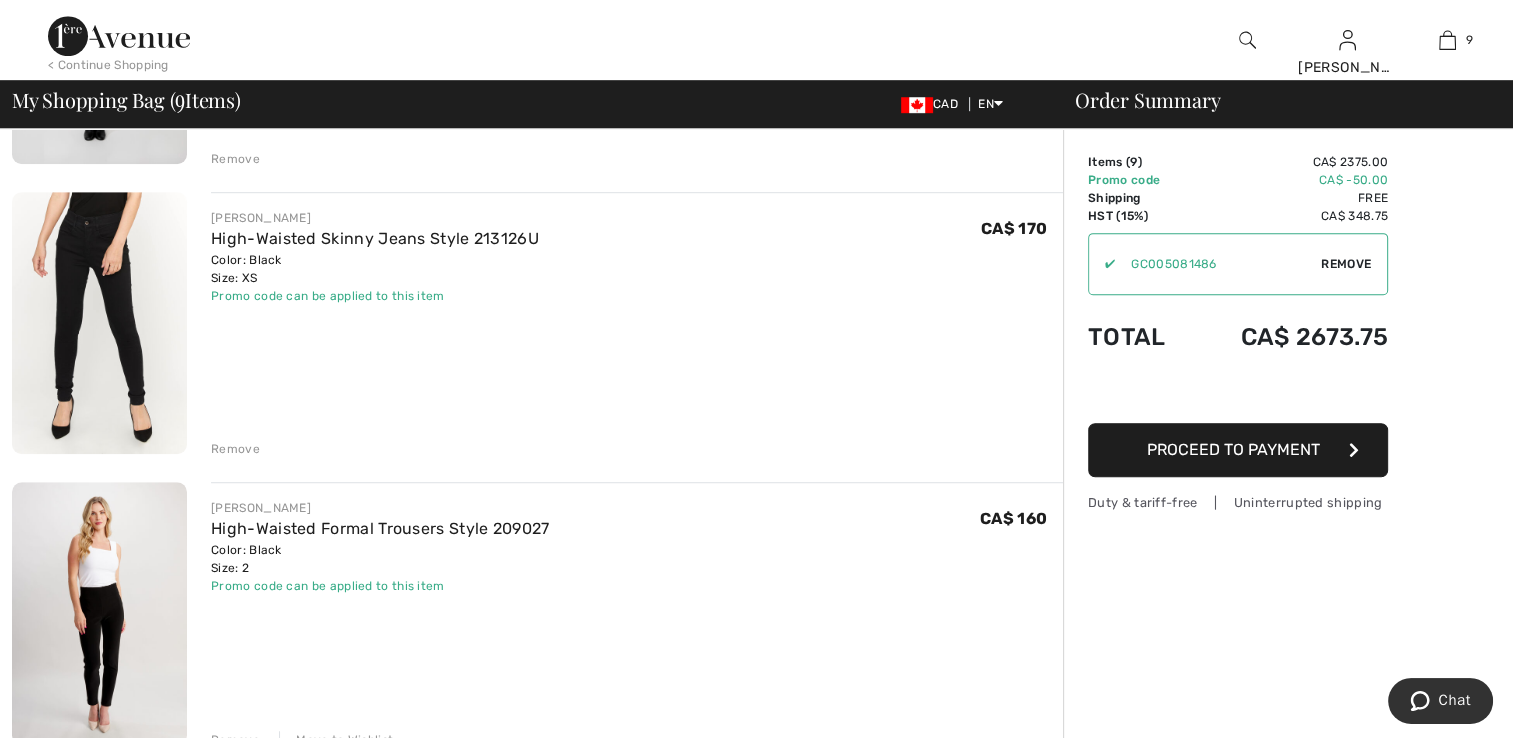 scroll, scrollTop: 1372, scrollLeft: 0, axis: vertical 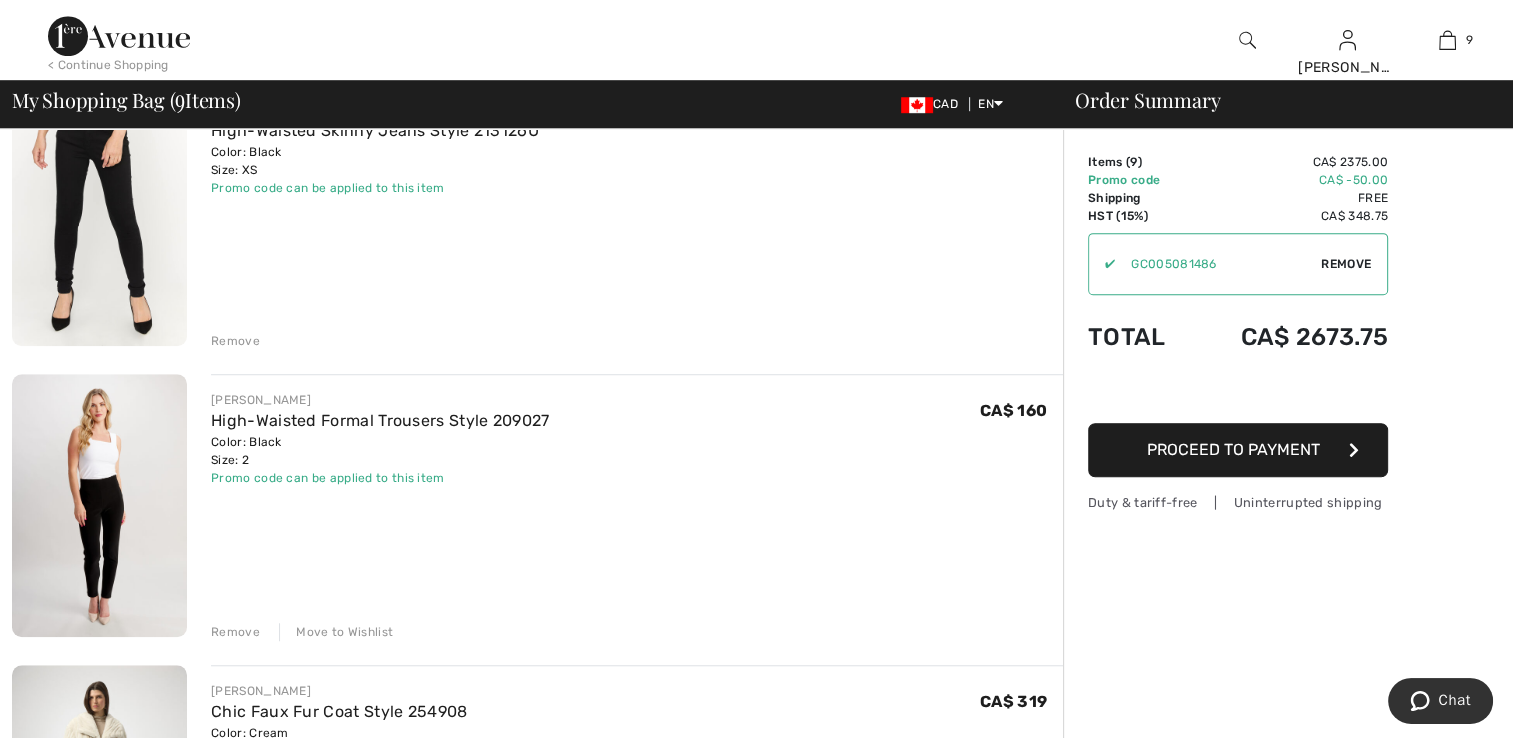 click at bounding box center (99, 505) 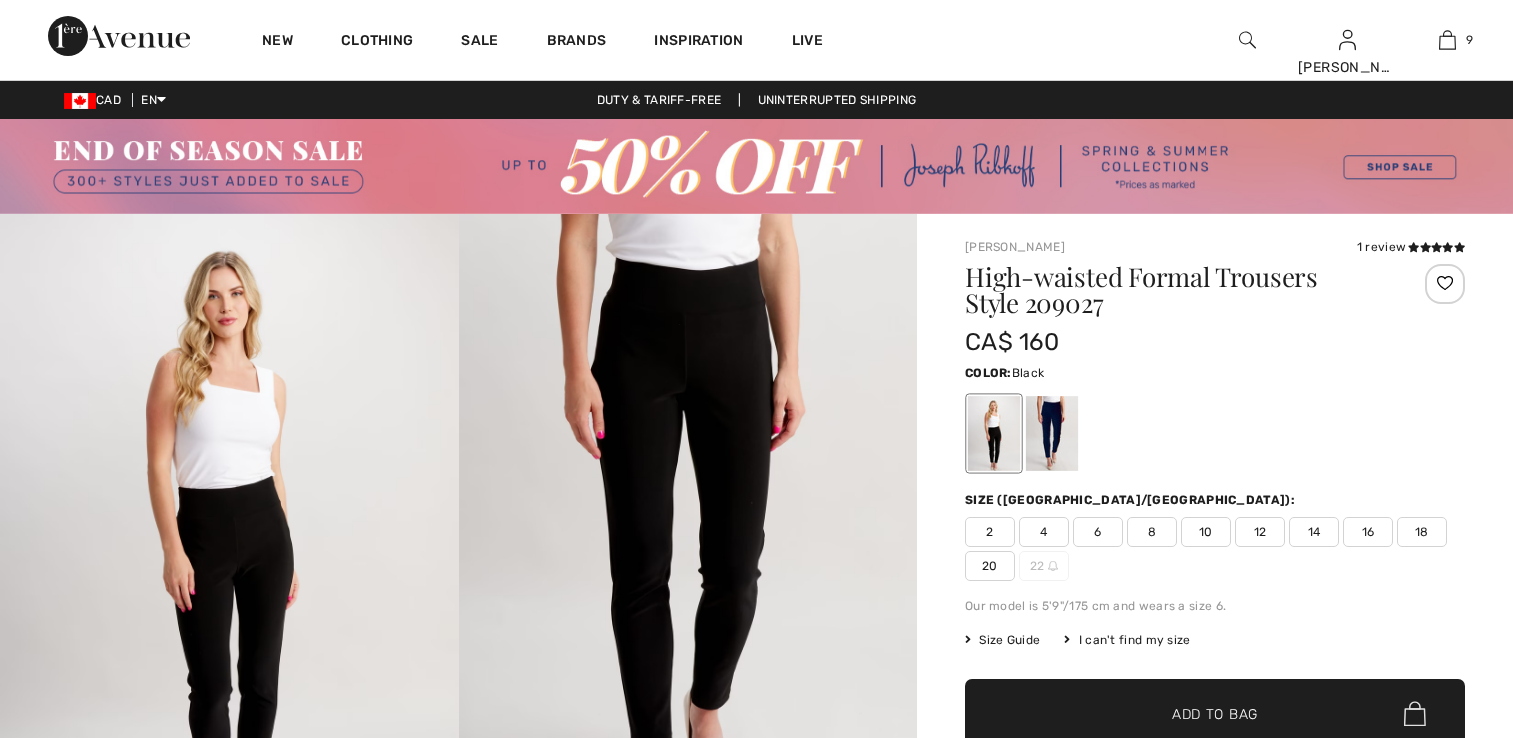 scroll, scrollTop: 0, scrollLeft: 0, axis: both 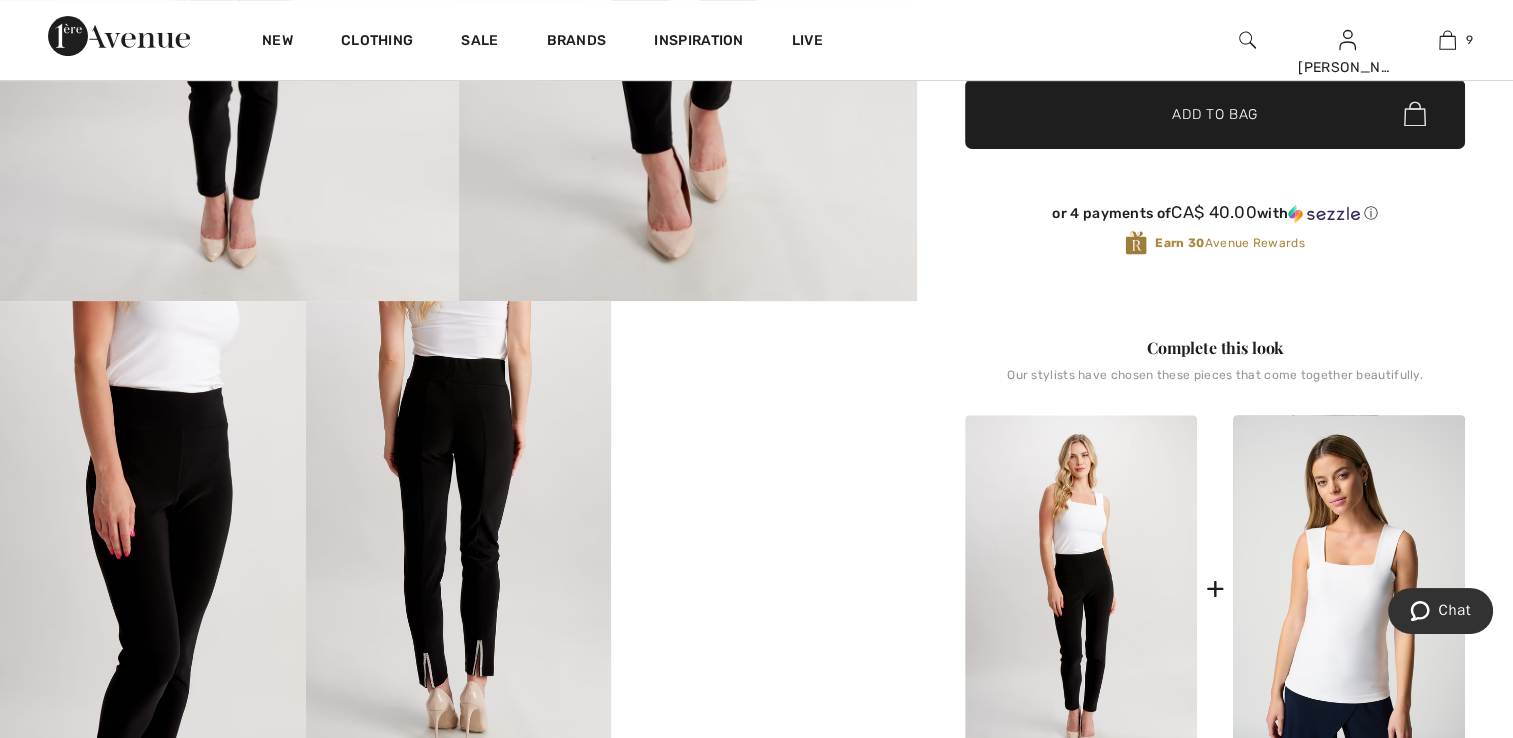 click at bounding box center [459, 530] 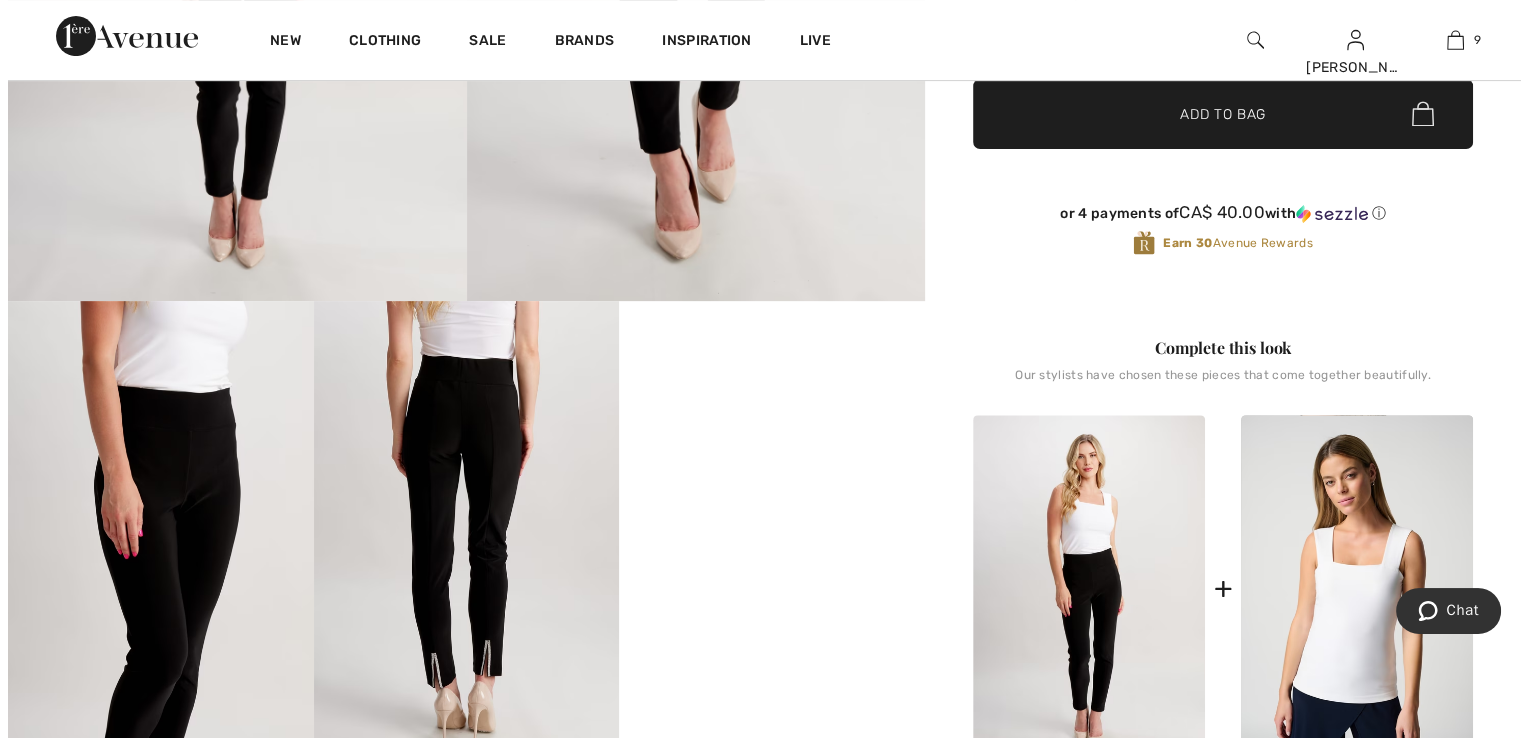 scroll, scrollTop: 600, scrollLeft: 0, axis: vertical 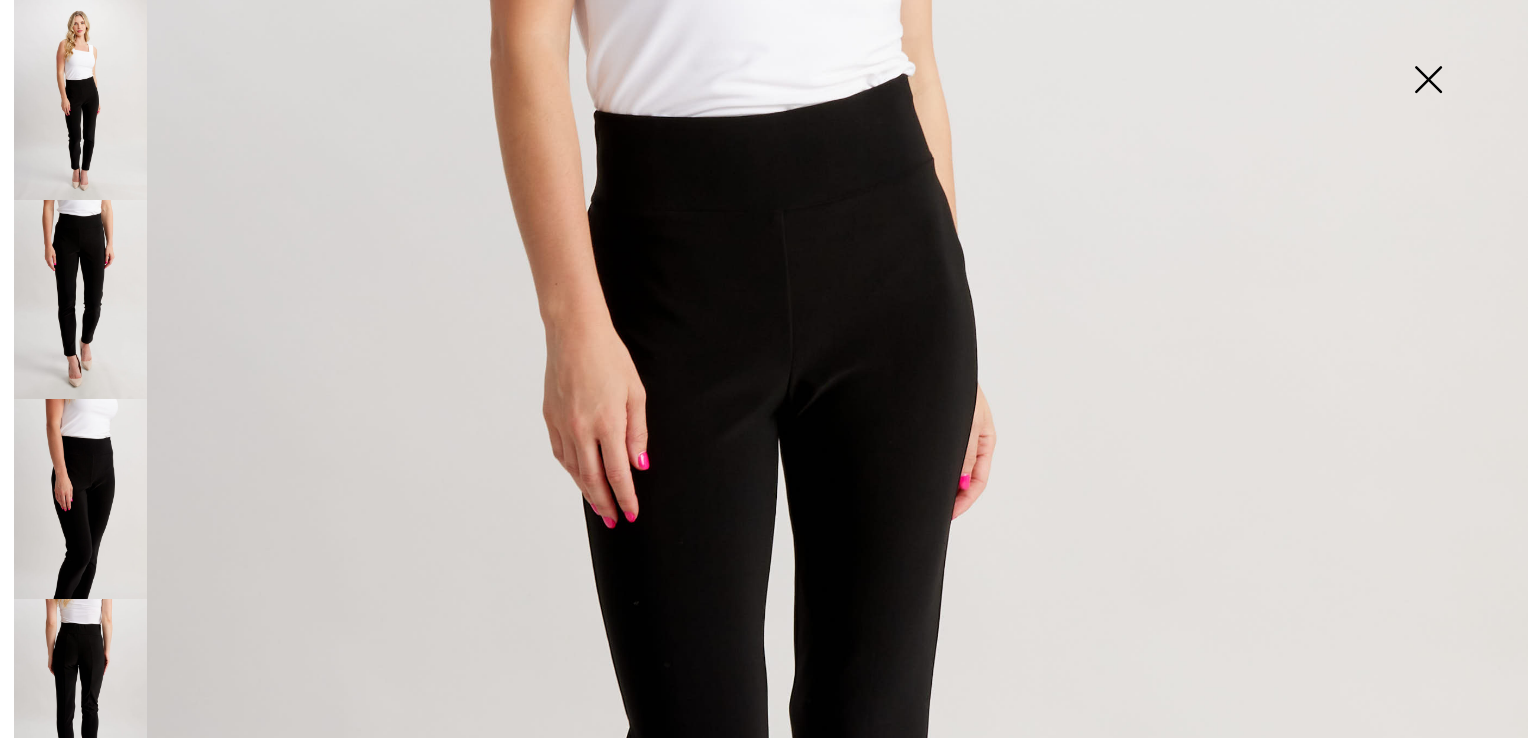 click at bounding box center [1428, 81] 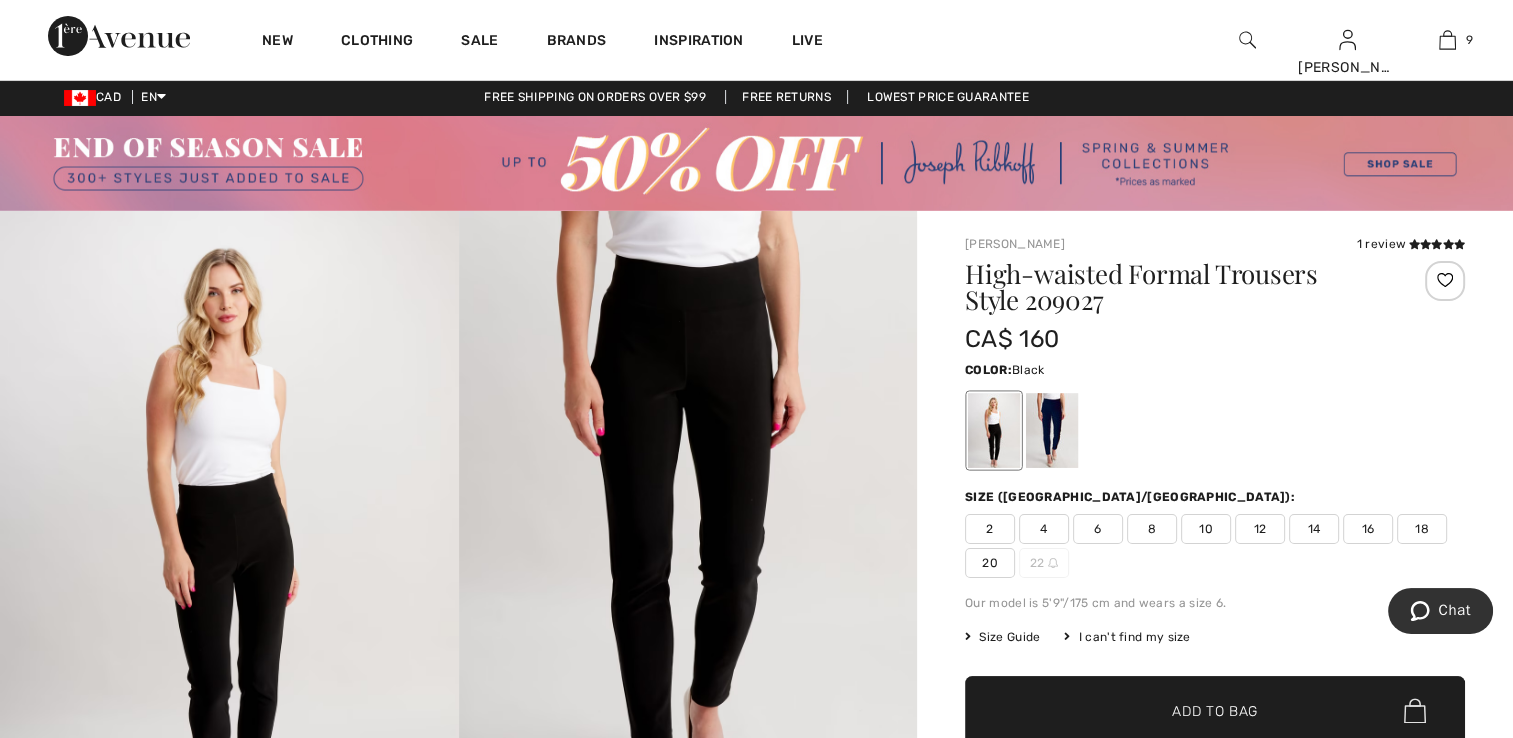 scroll, scrollTop: 0, scrollLeft: 0, axis: both 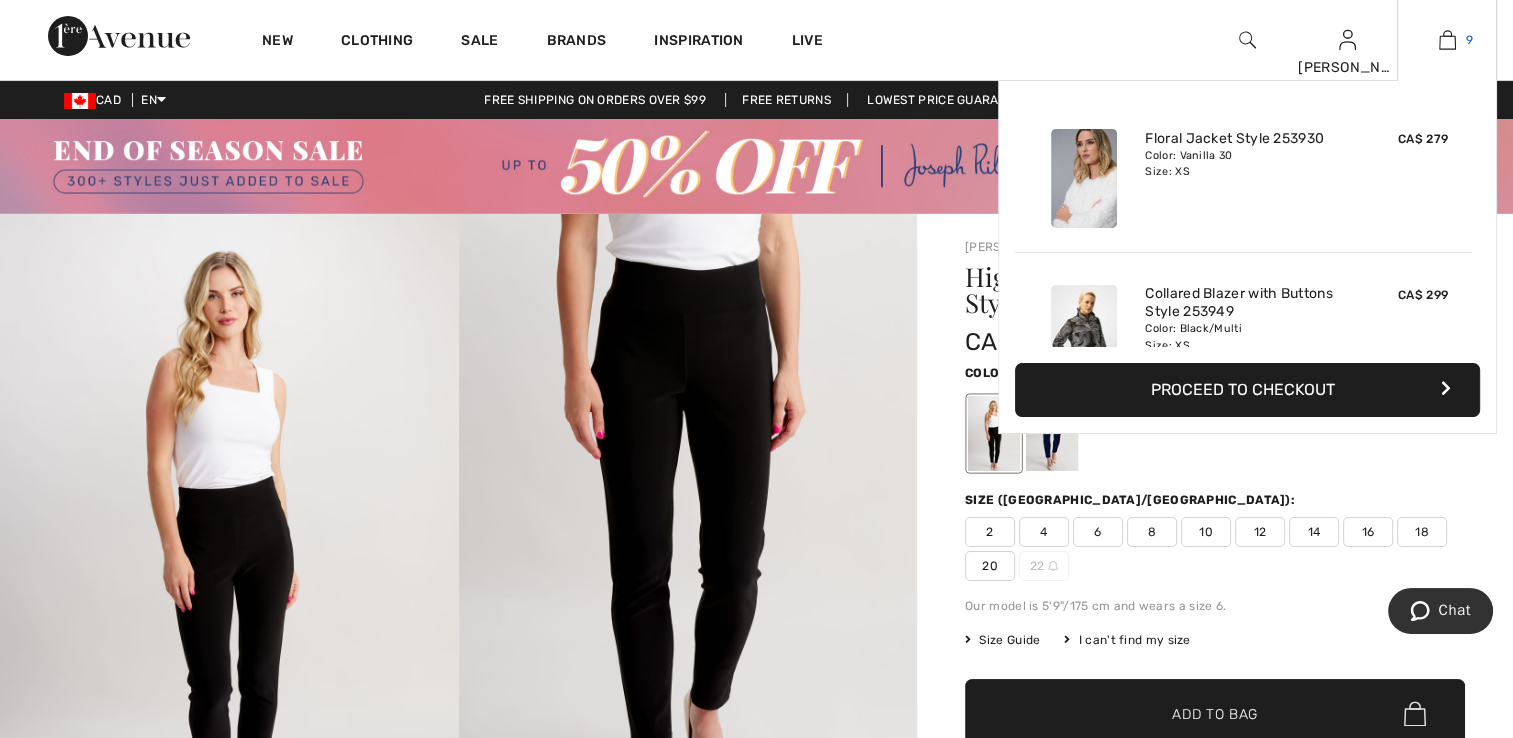 click on "9" at bounding box center (1447, 40) 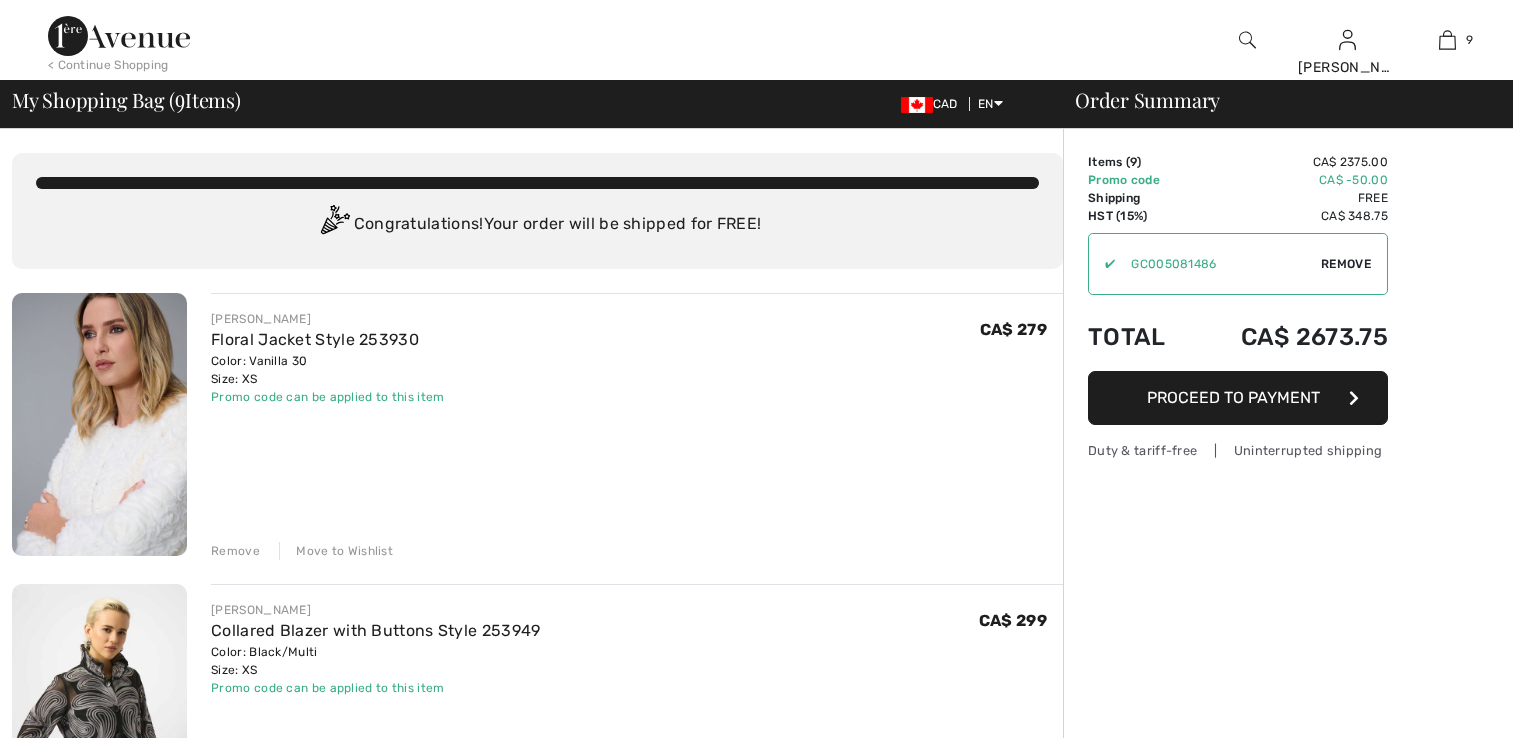 scroll, scrollTop: 0, scrollLeft: 0, axis: both 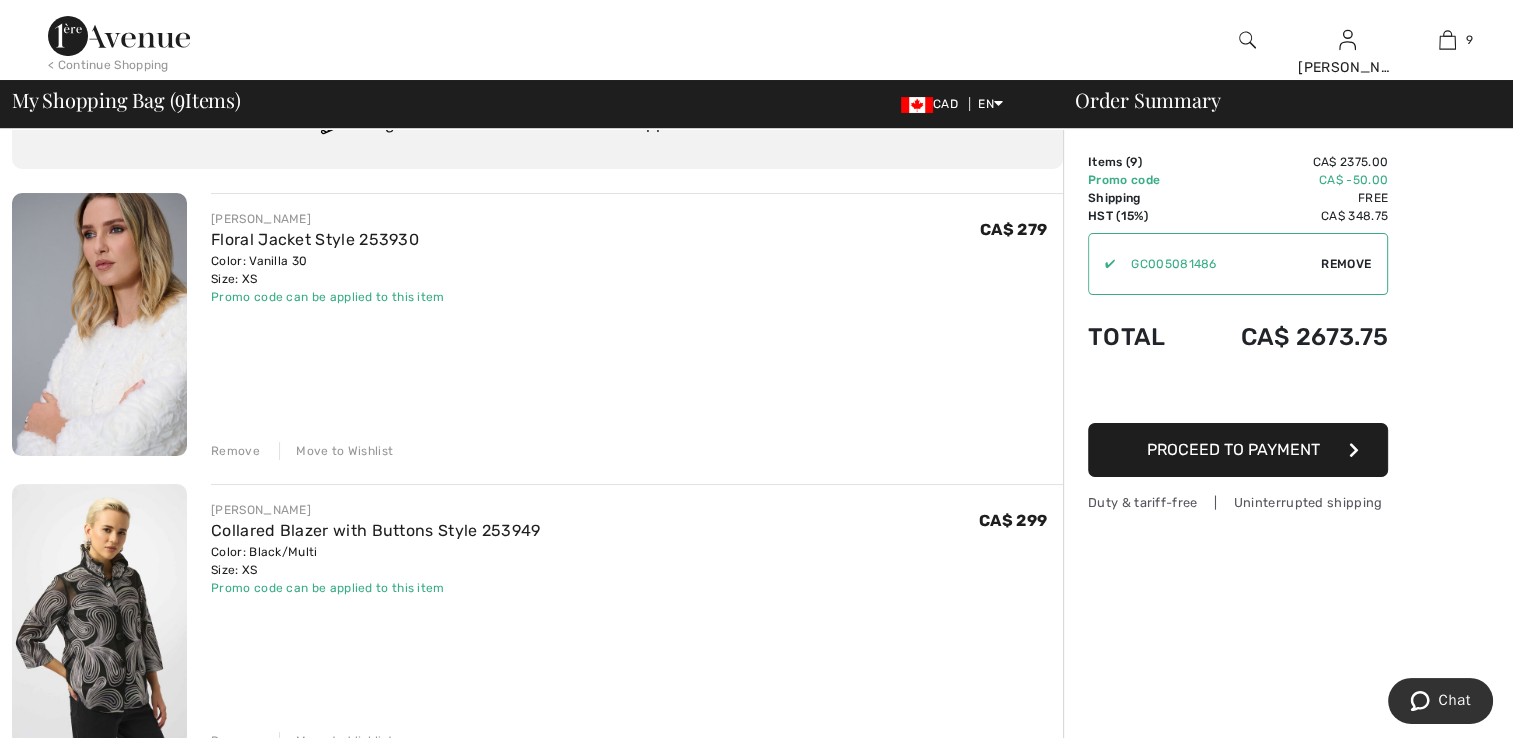 click at bounding box center (99, 324) 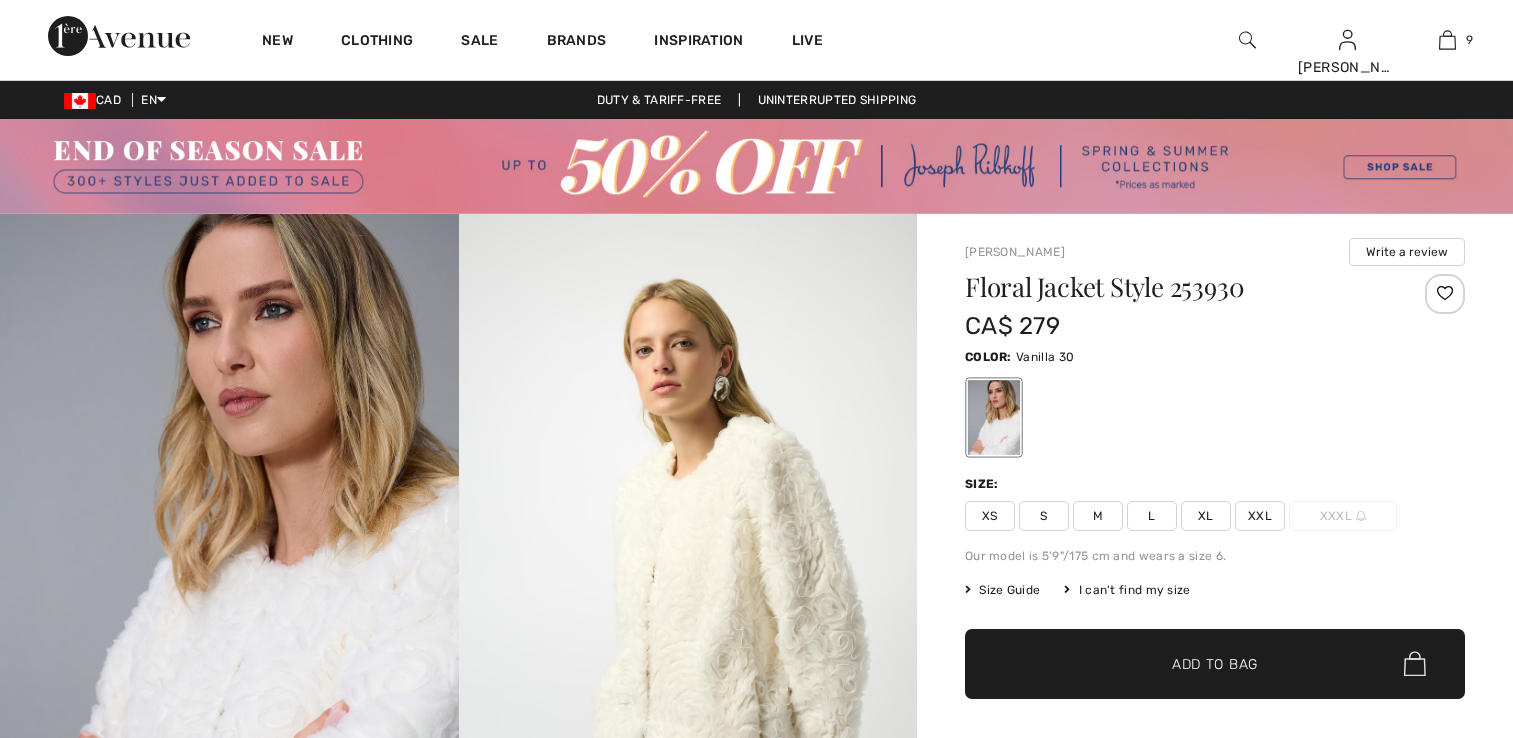 scroll, scrollTop: 0, scrollLeft: 0, axis: both 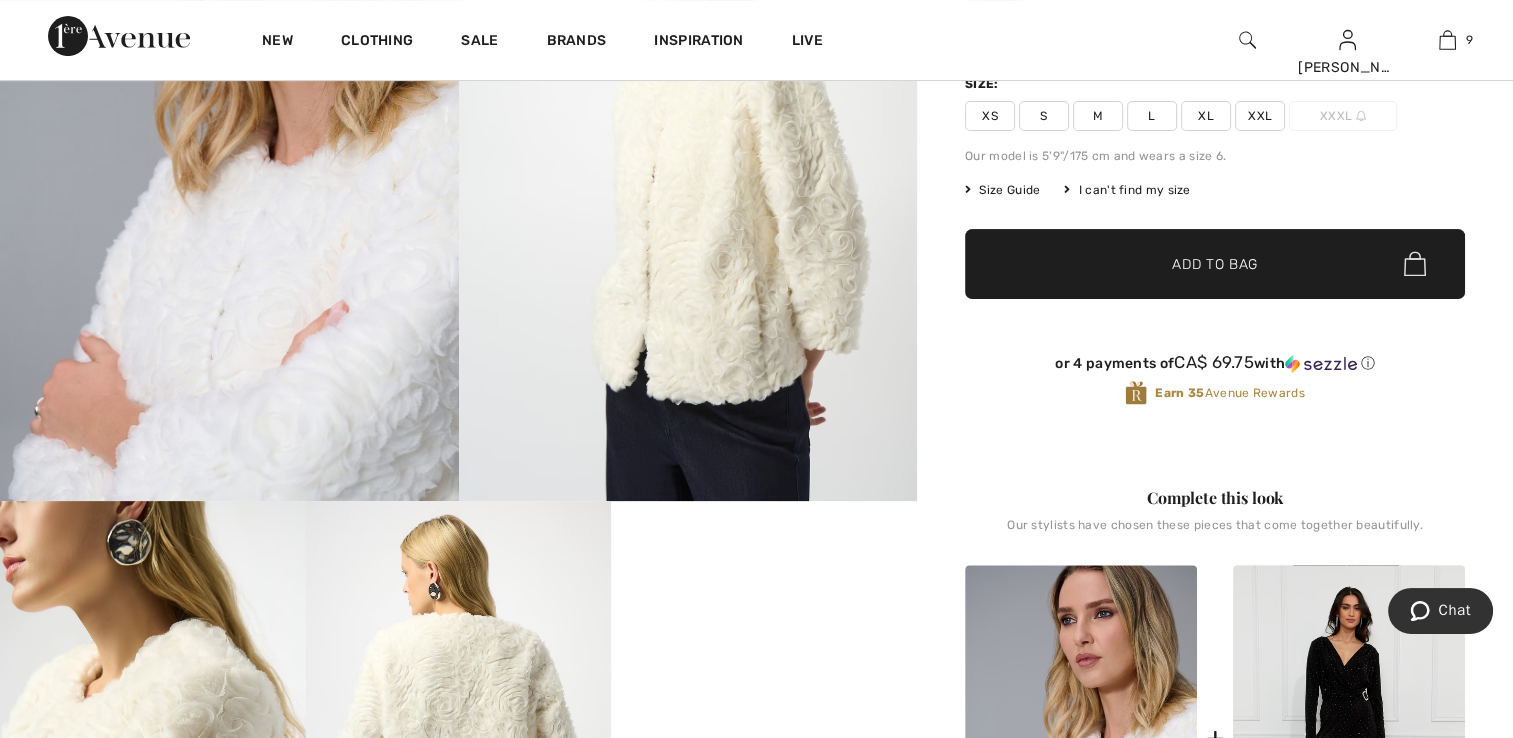 click at bounding box center [688, 157] 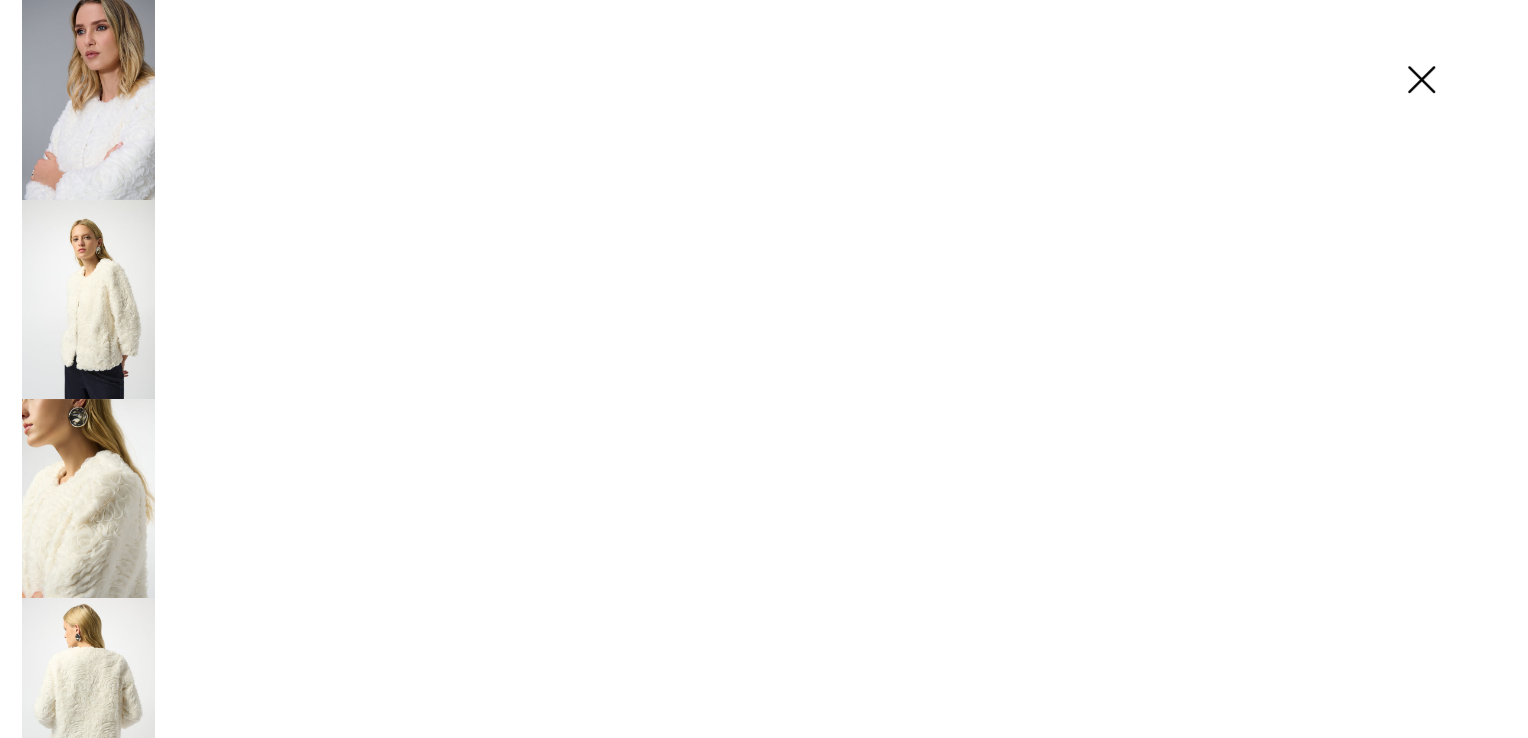 scroll, scrollTop: 400, scrollLeft: 0, axis: vertical 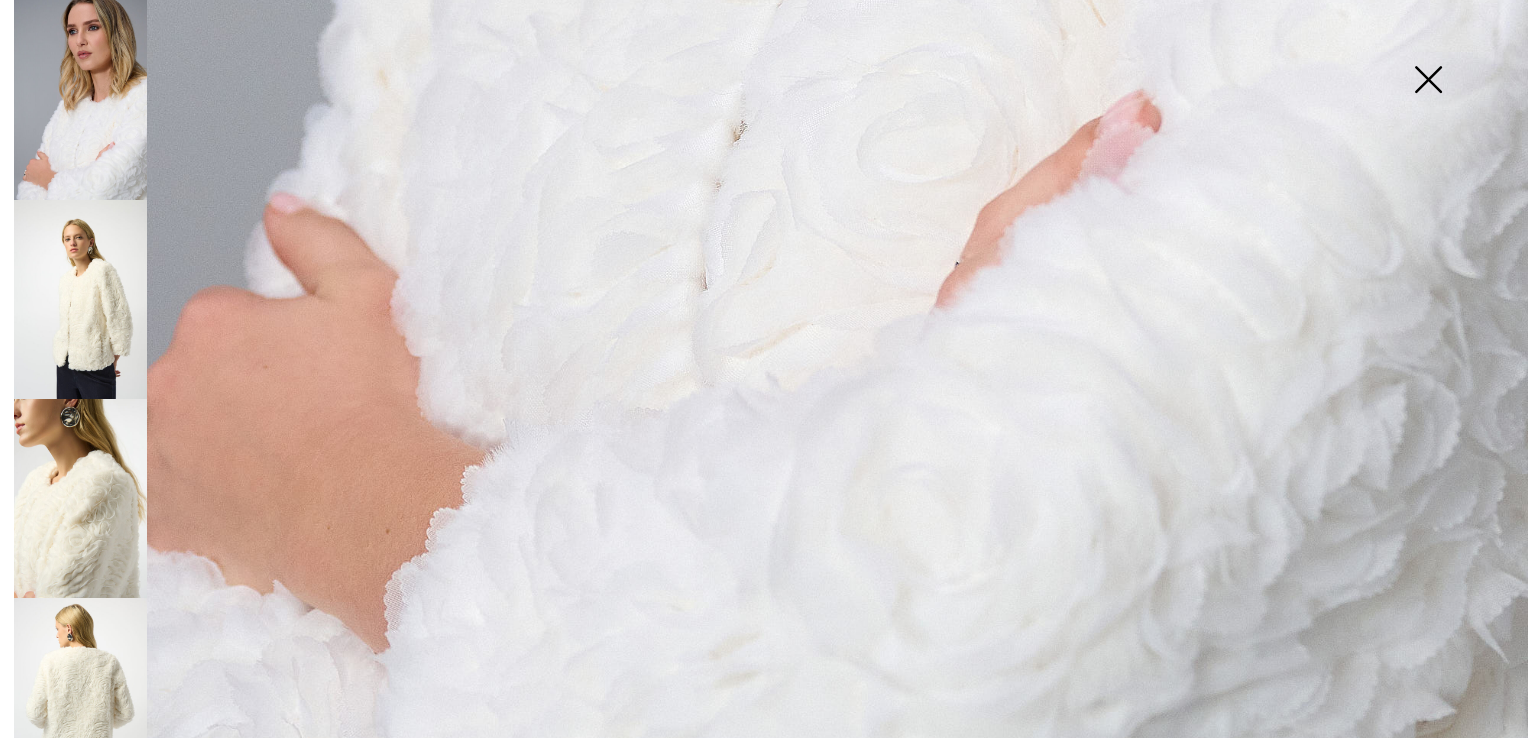 click at bounding box center [80, 498] 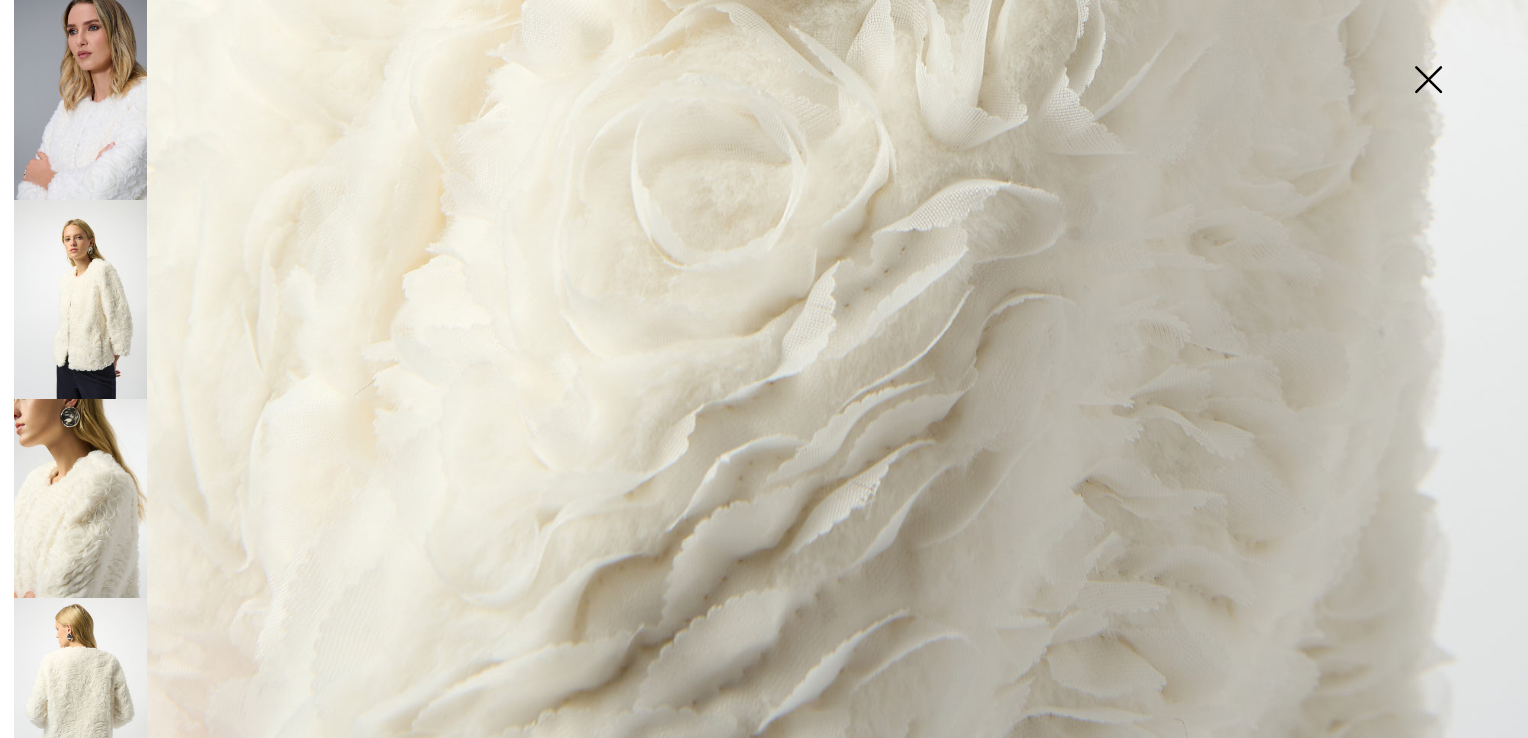 scroll, scrollTop: 1528, scrollLeft: 0, axis: vertical 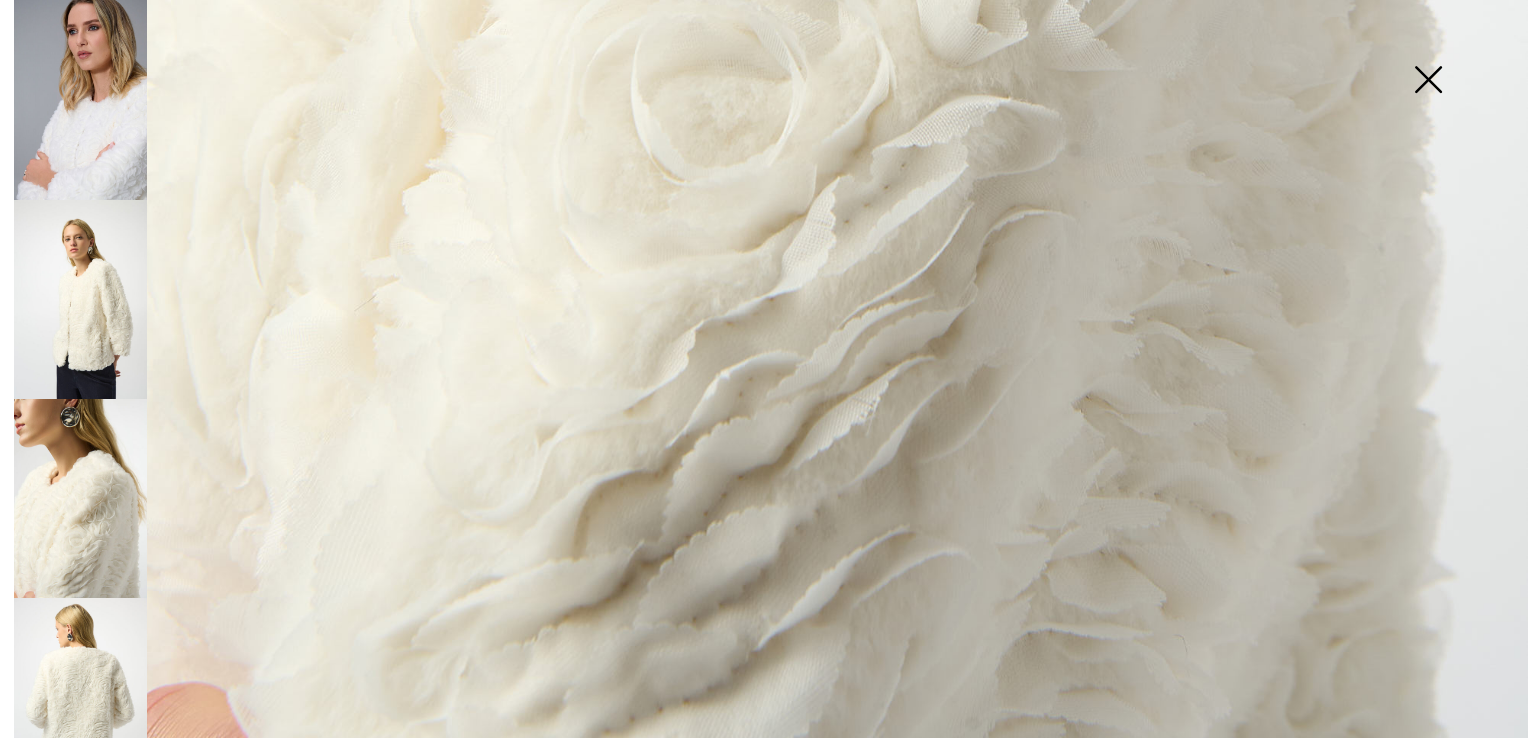 click at bounding box center (80, 498) 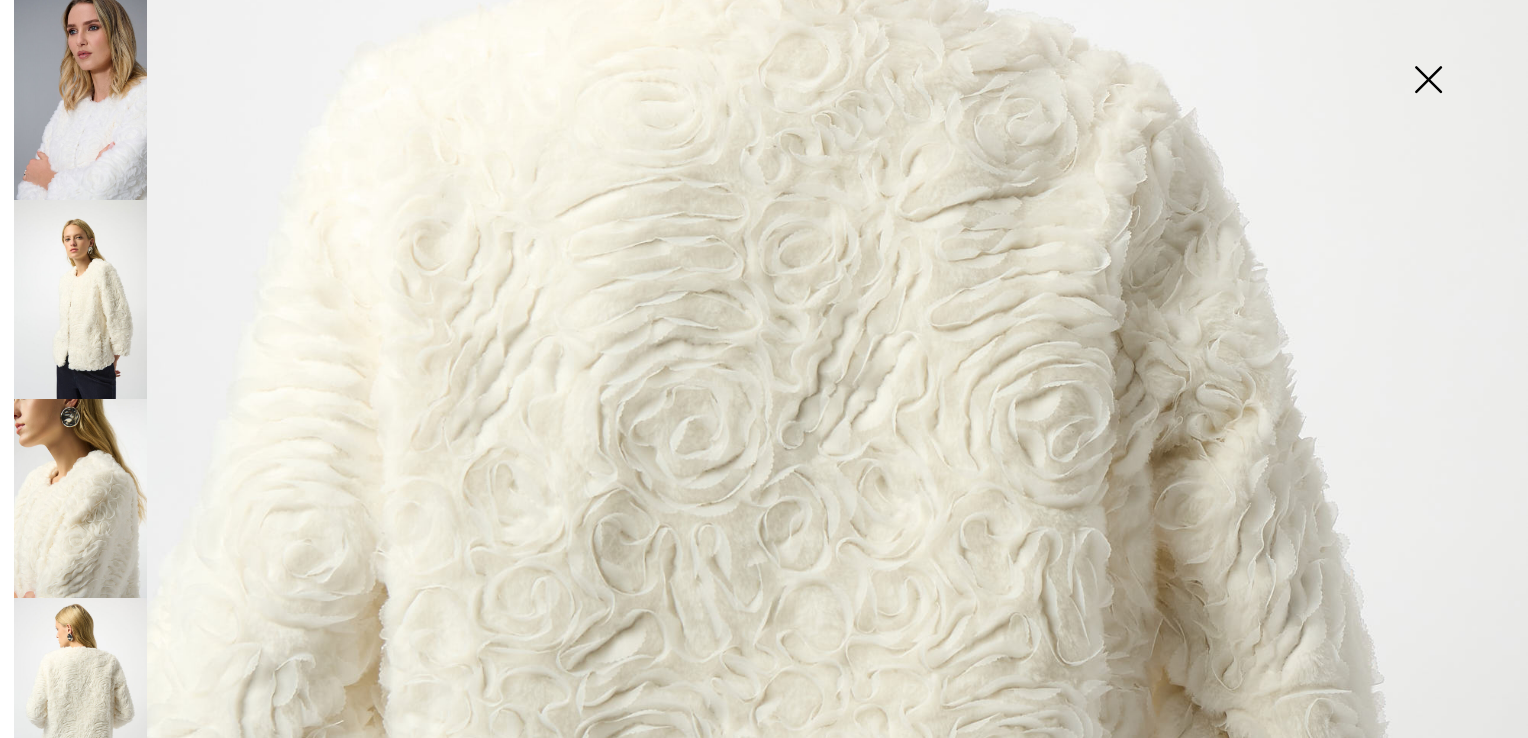 scroll, scrollTop: 528, scrollLeft: 0, axis: vertical 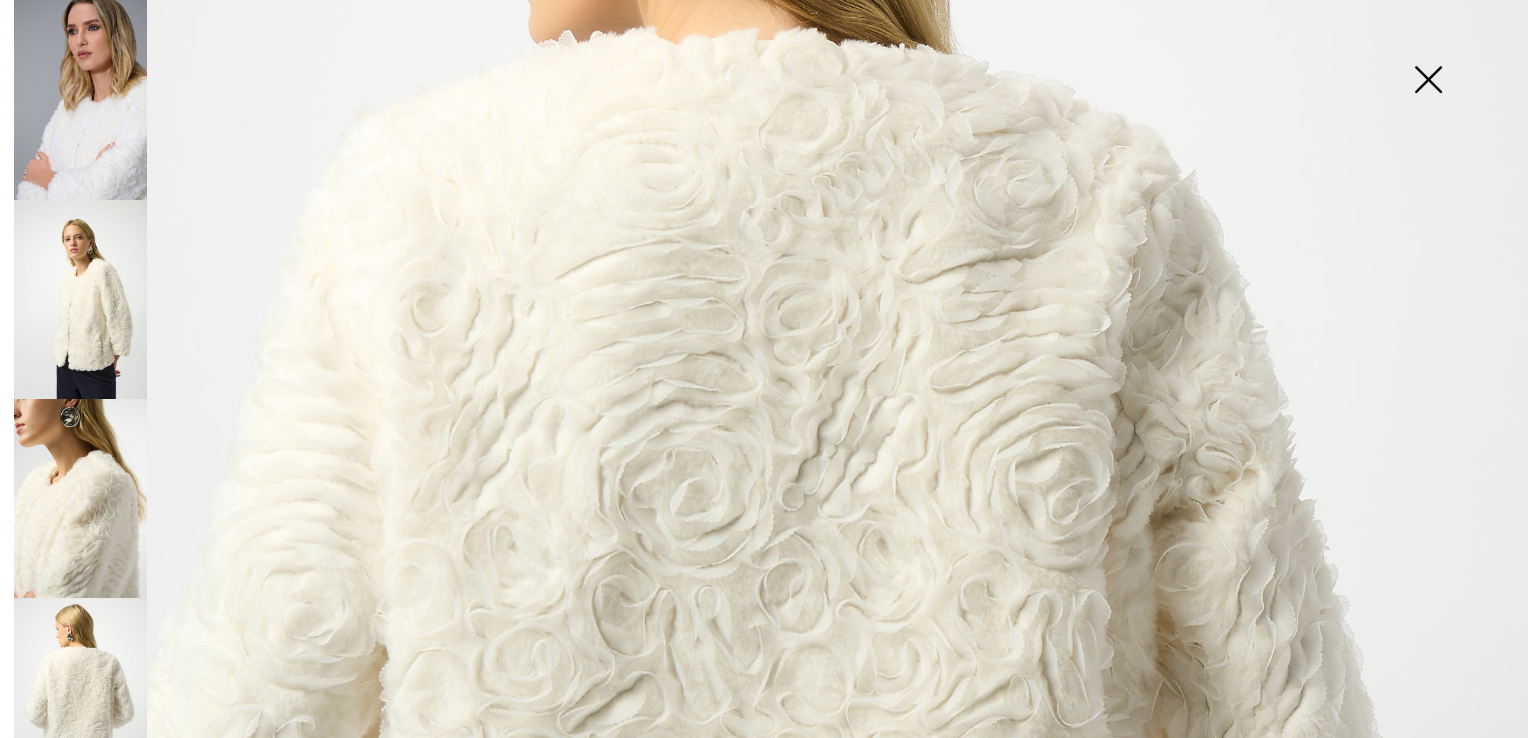 click at bounding box center (1428, 81) 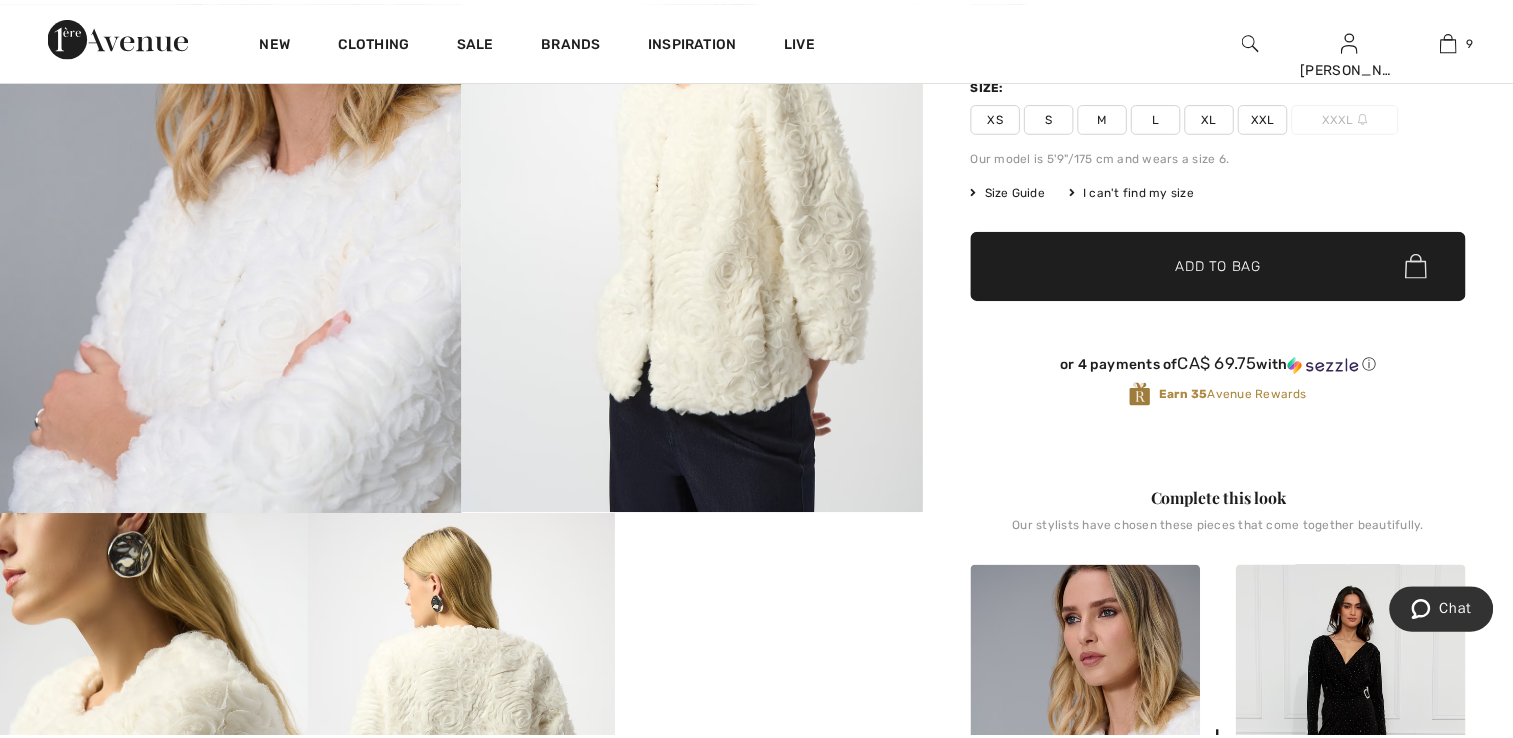 scroll, scrollTop: 400, scrollLeft: 0, axis: vertical 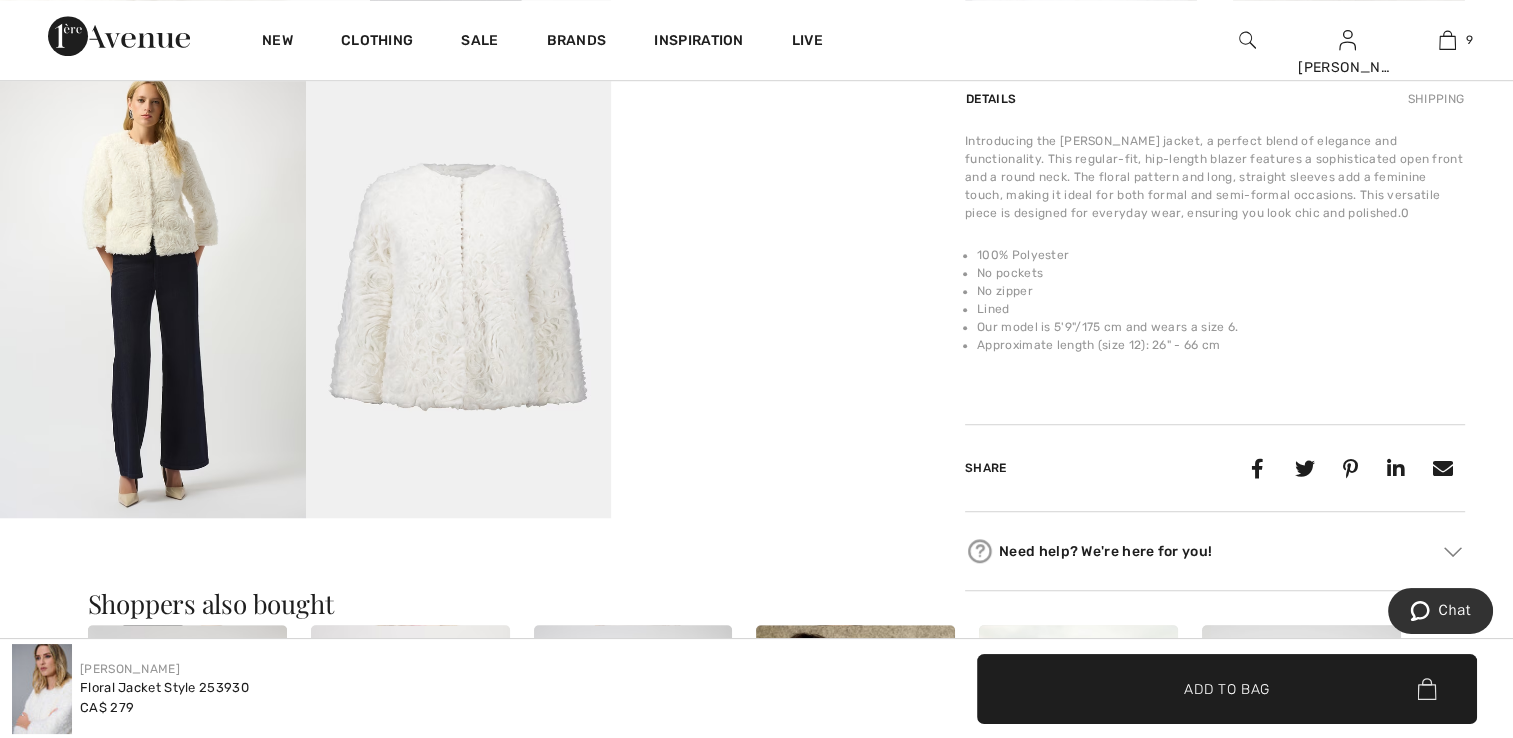 click at bounding box center (153, 289) 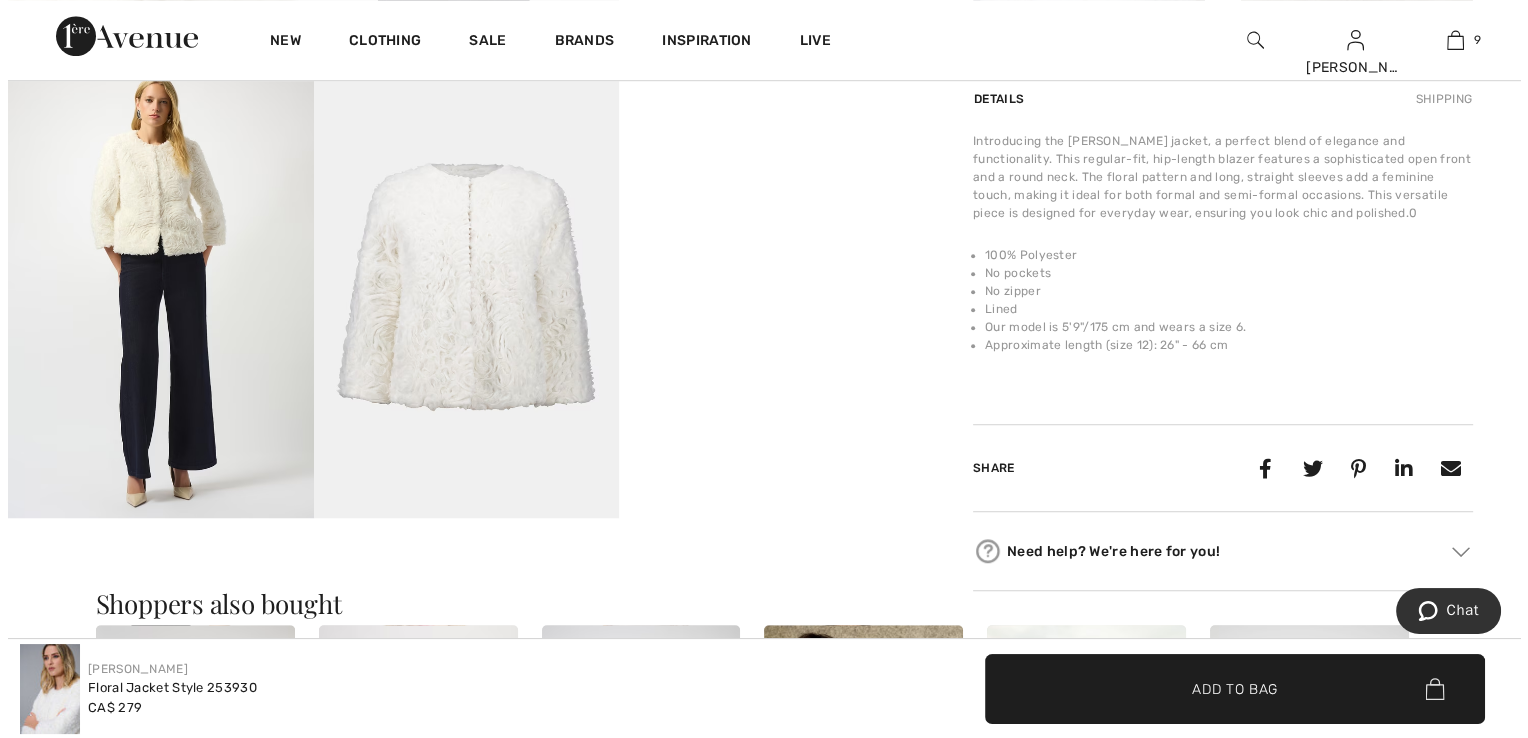 scroll, scrollTop: 1320, scrollLeft: 0, axis: vertical 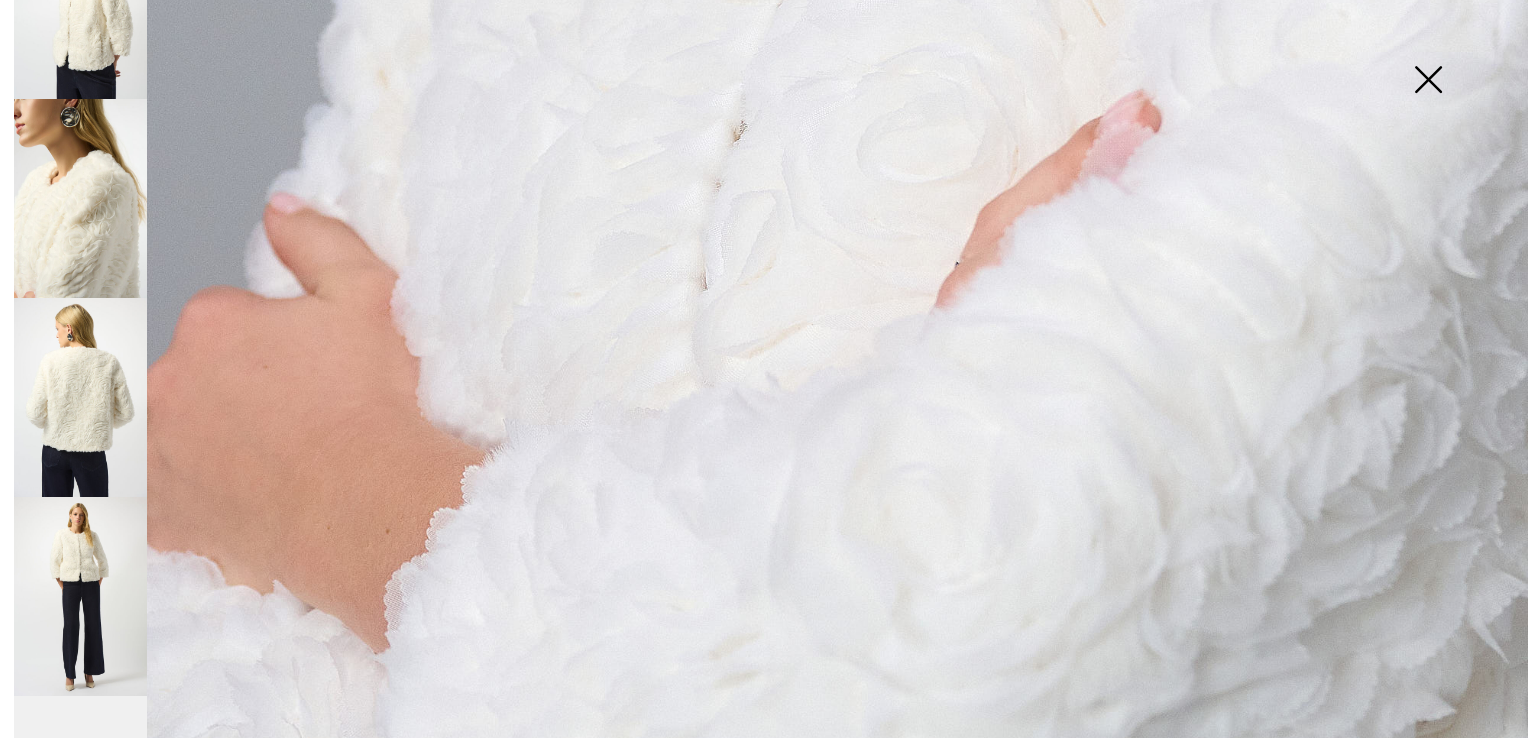 click at bounding box center (80, 596) 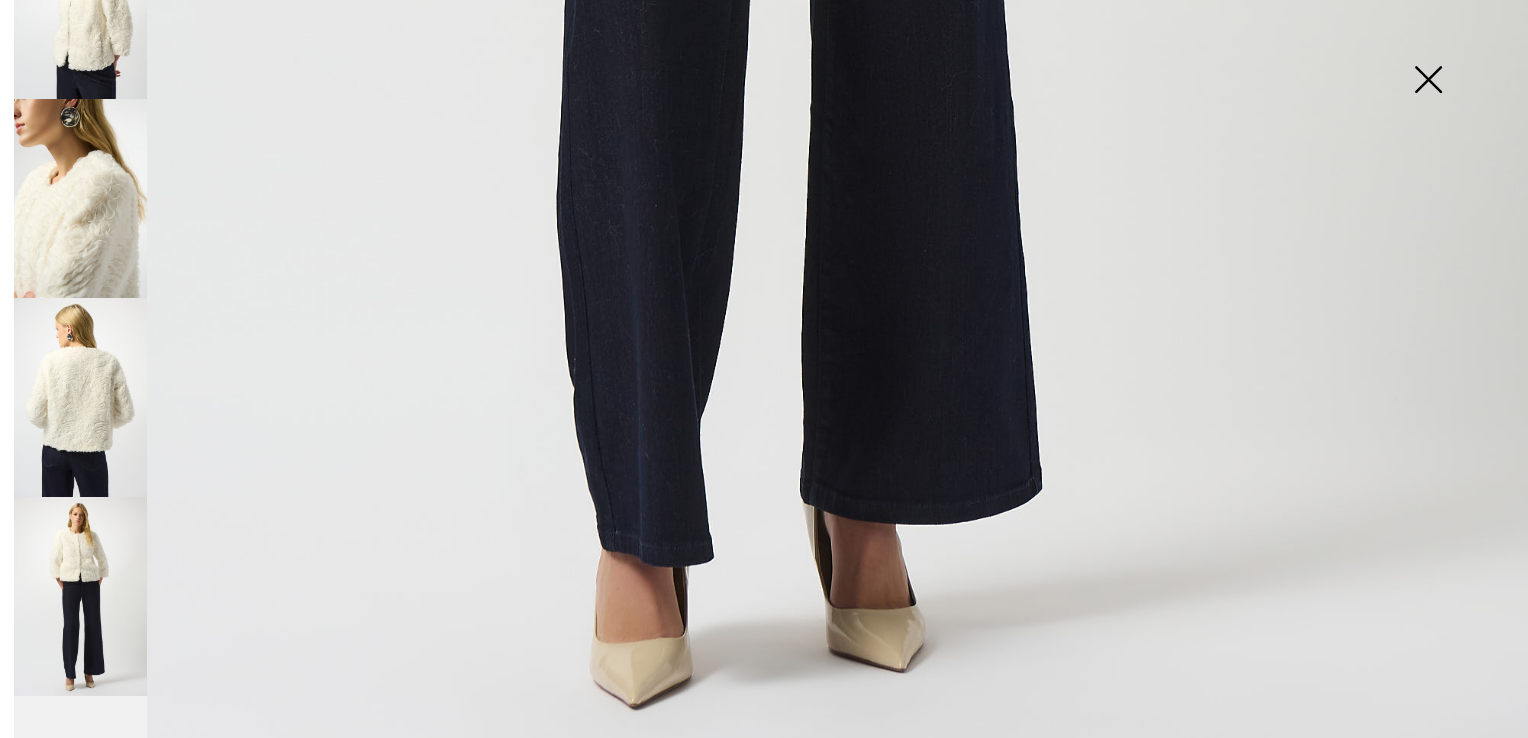 scroll, scrollTop: 1528, scrollLeft: 0, axis: vertical 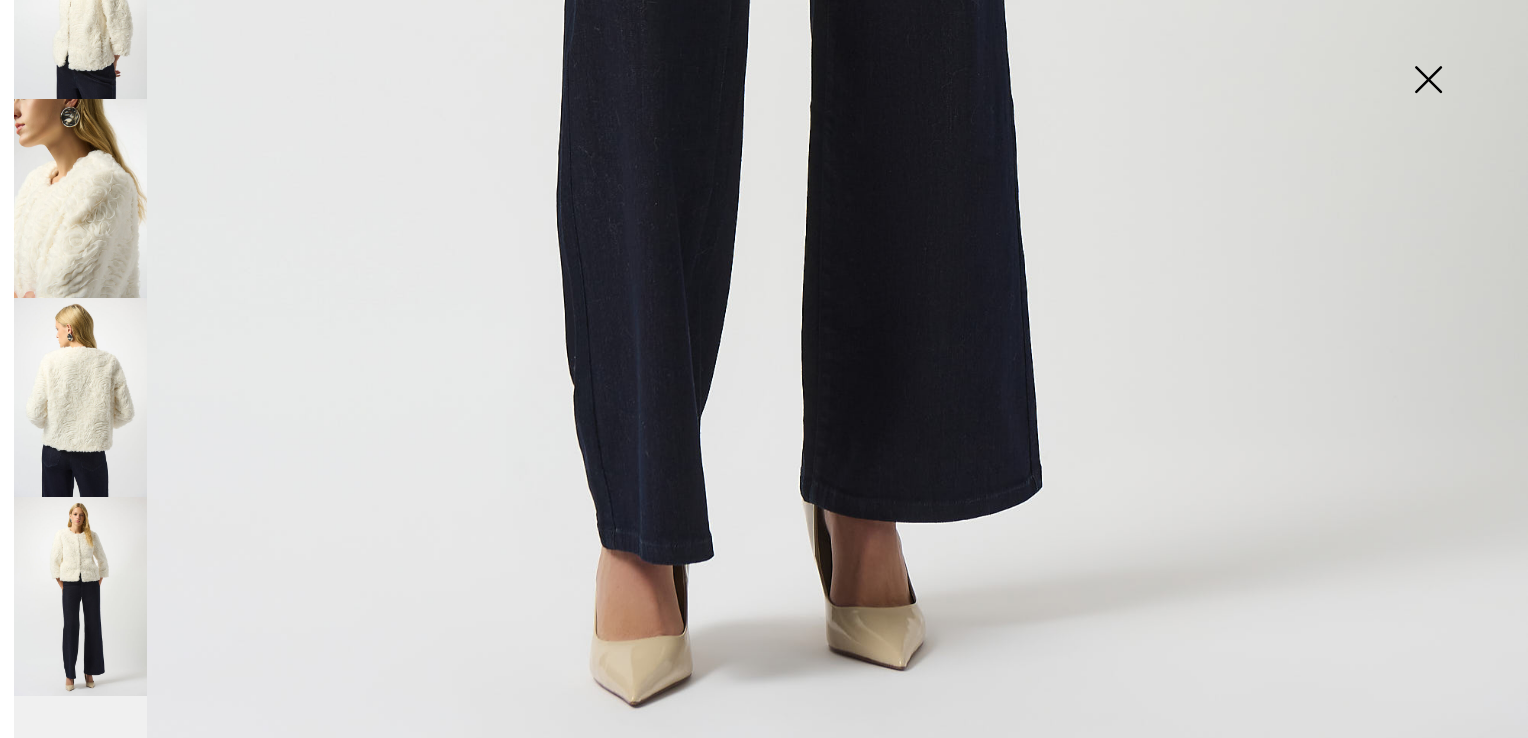 click at bounding box center (1428, 81) 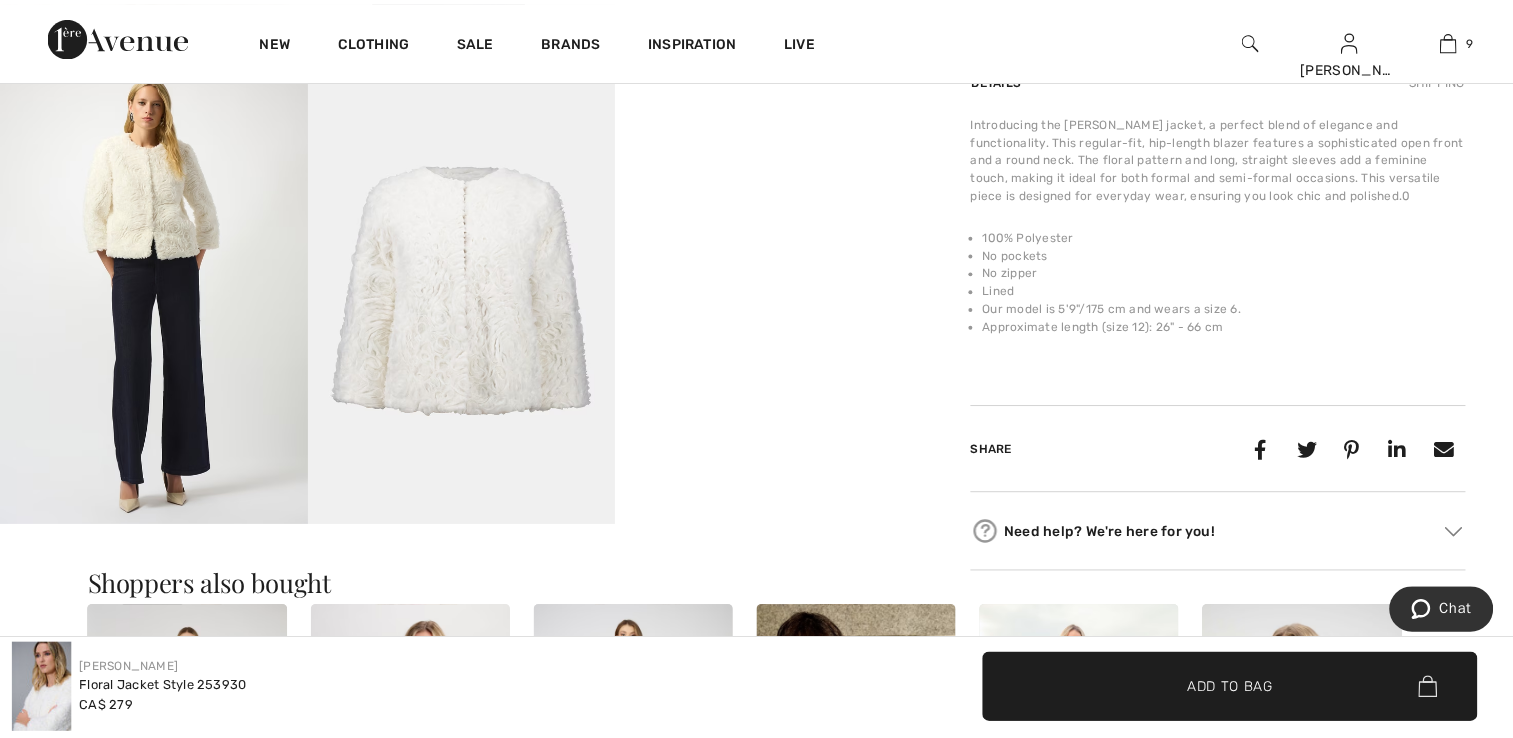 scroll, scrollTop: 1300, scrollLeft: 0, axis: vertical 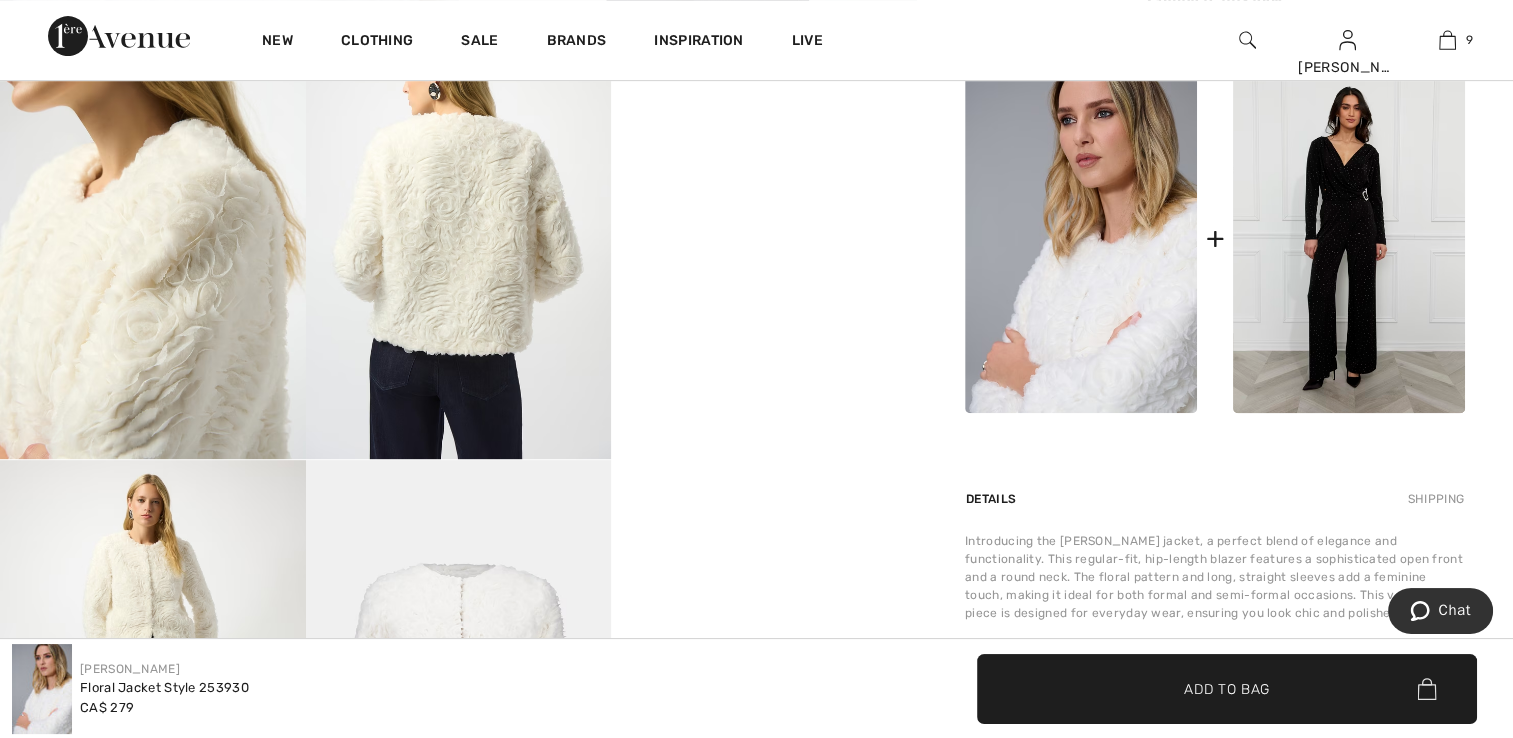 click at bounding box center [1081, 239] 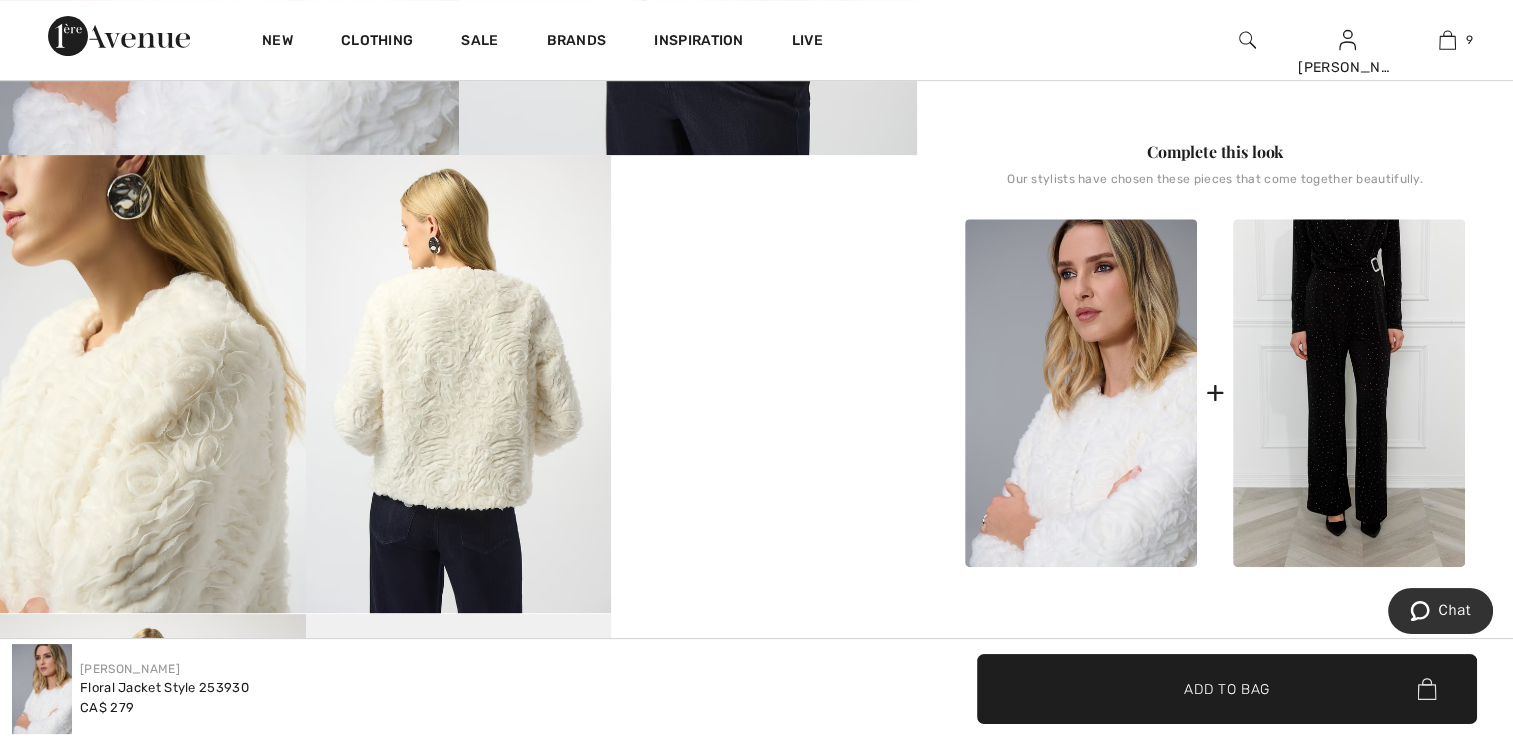 scroll, scrollTop: 700, scrollLeft: 0, axis: vertical 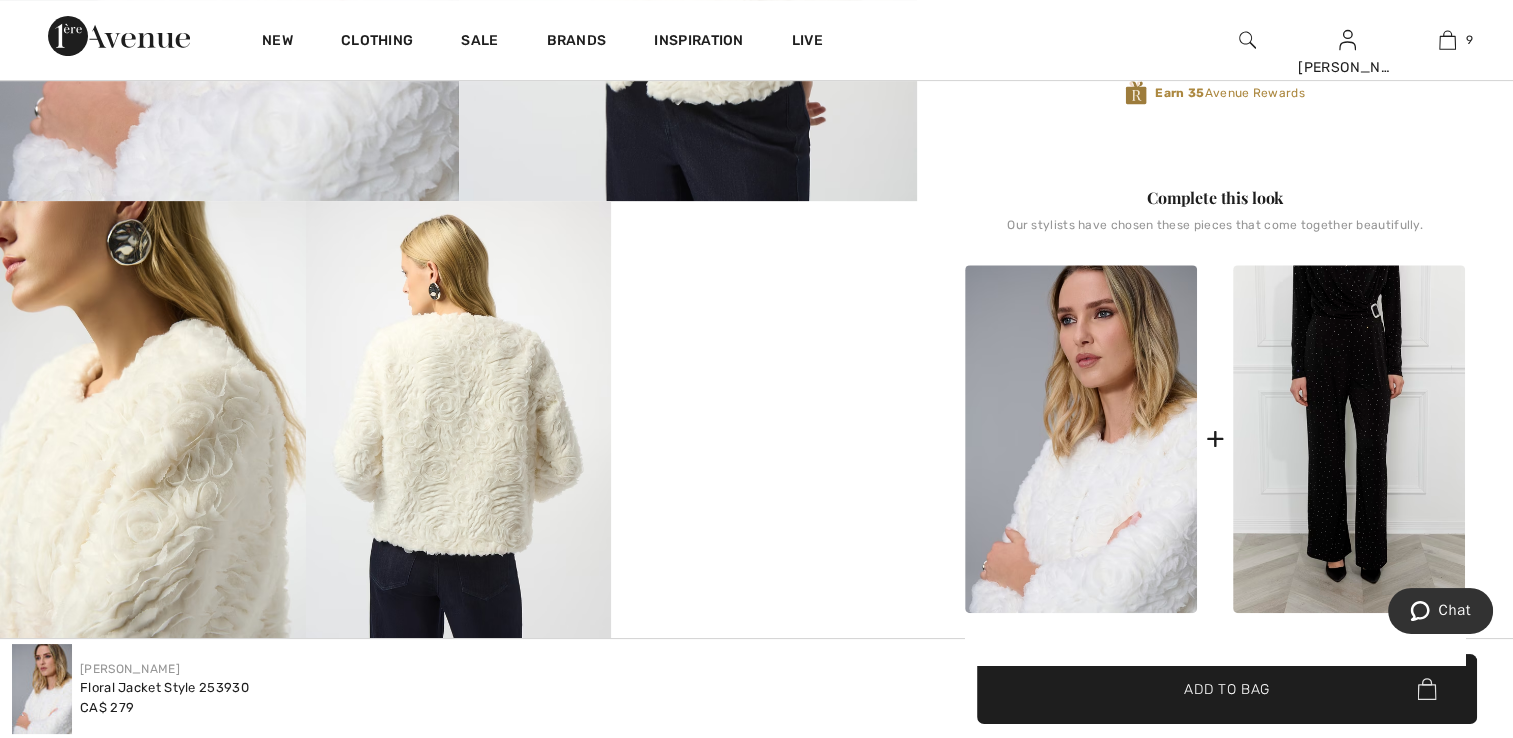 click at bounding box center [1349, 439] 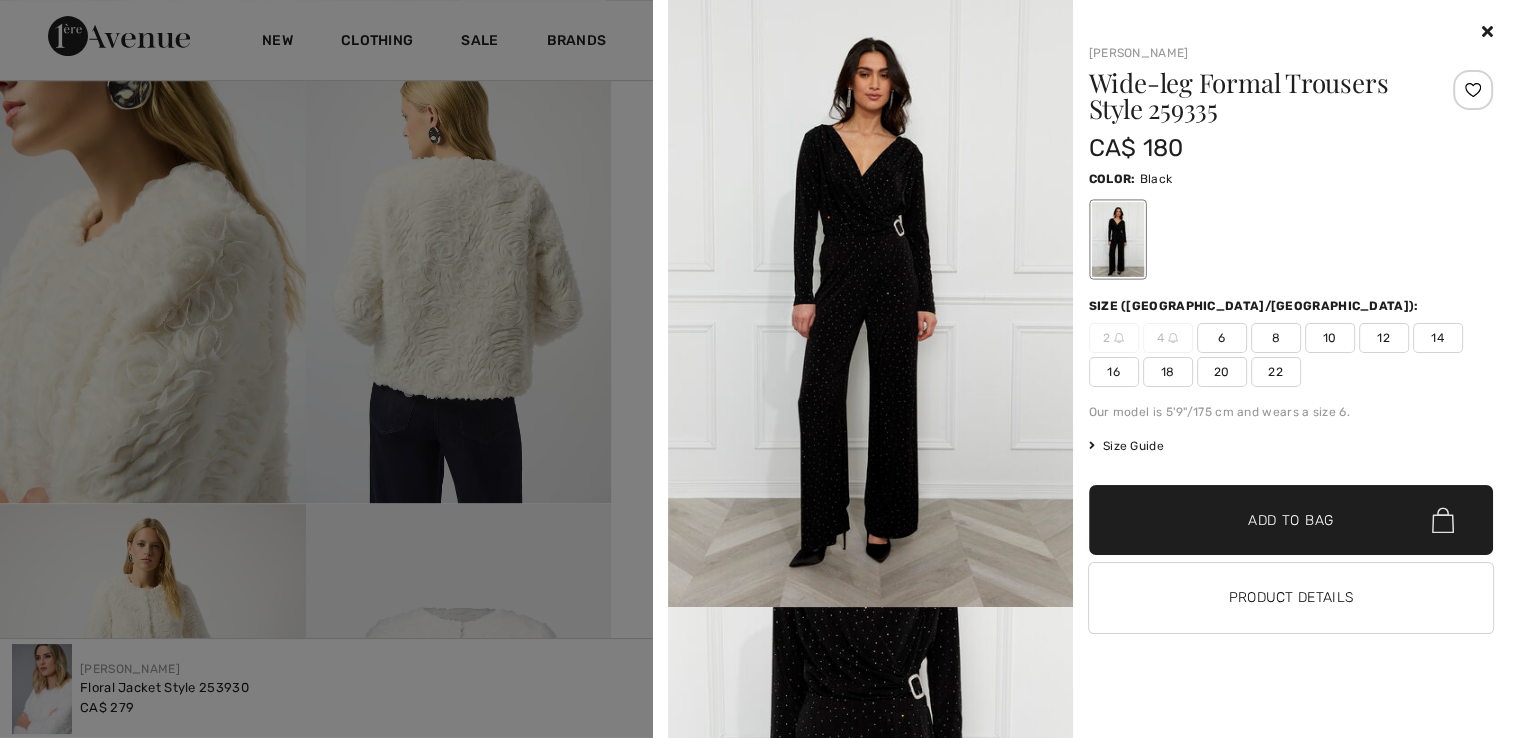 scroll, scrollTop: 900, scrollLeft: 0, axis: vertical 